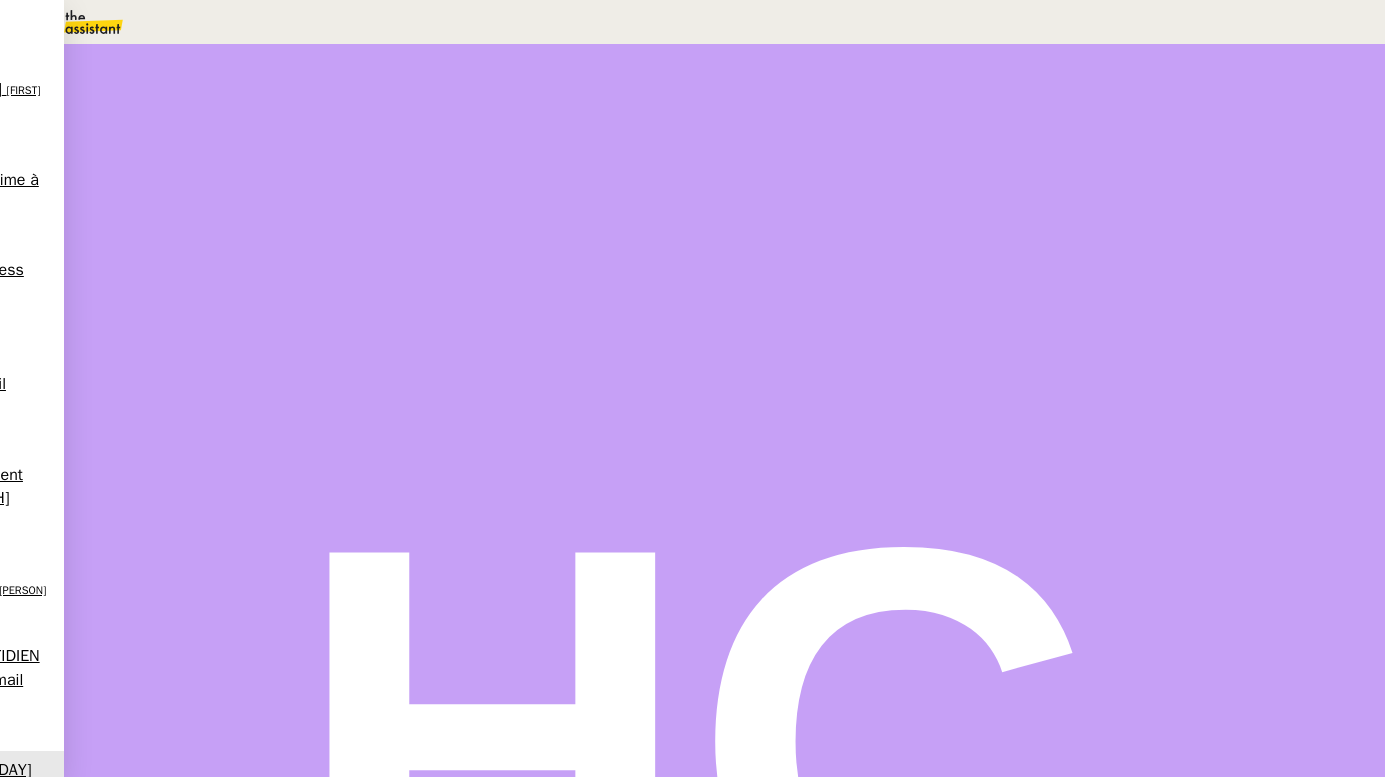 scroll, scrollTop: 0, scrollLeft: 0, axis: both 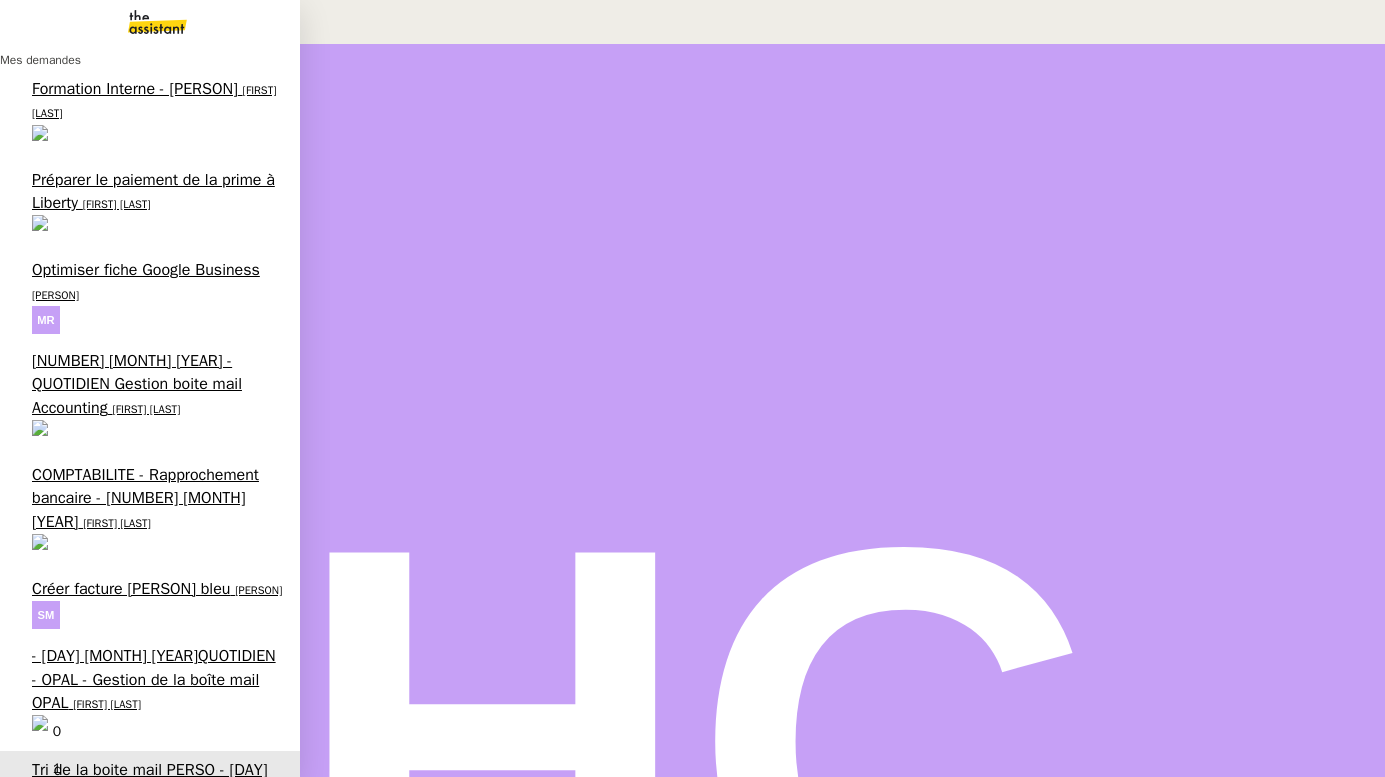 click on "[NAME] [LAST_NAME]" at bounding box center [28, 1514] 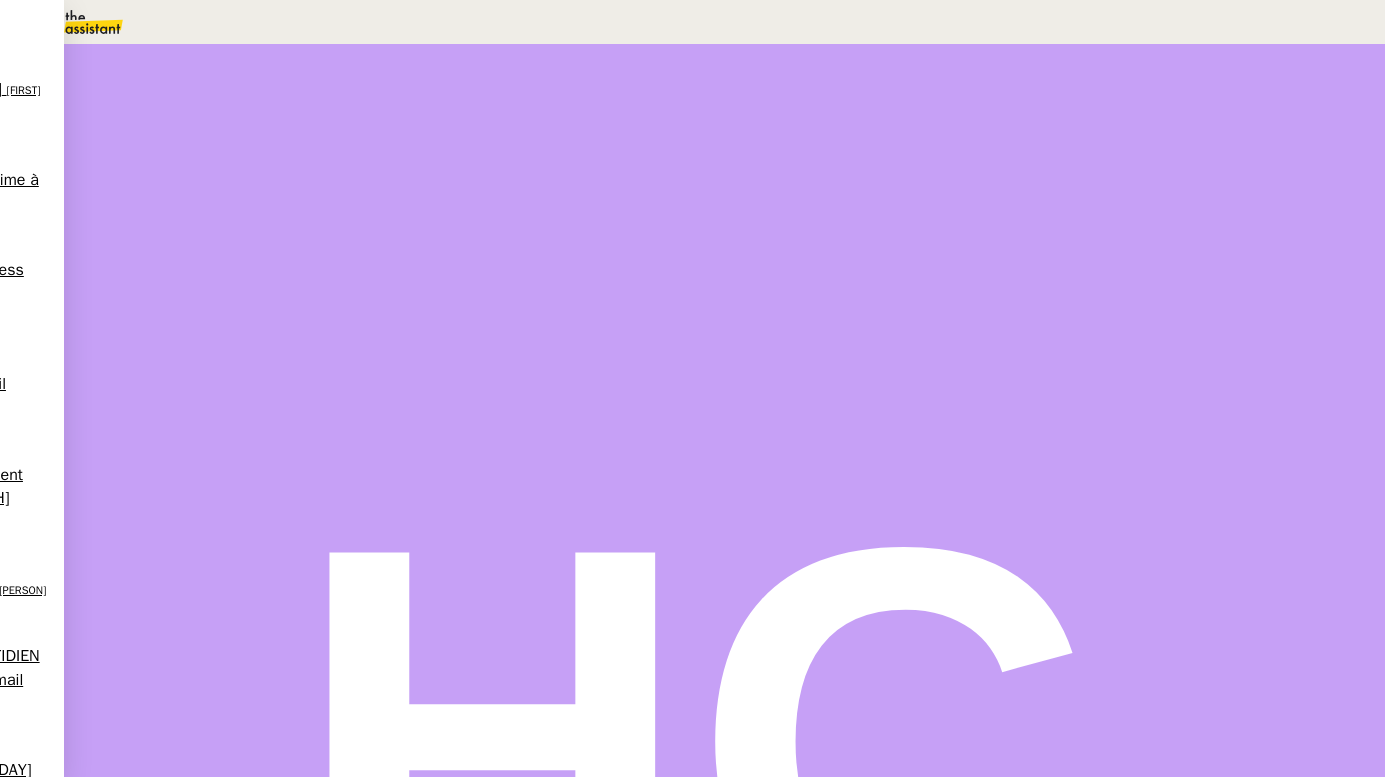 scroll, scrollTop: 622, scrollLeft: 0, axis: vertical 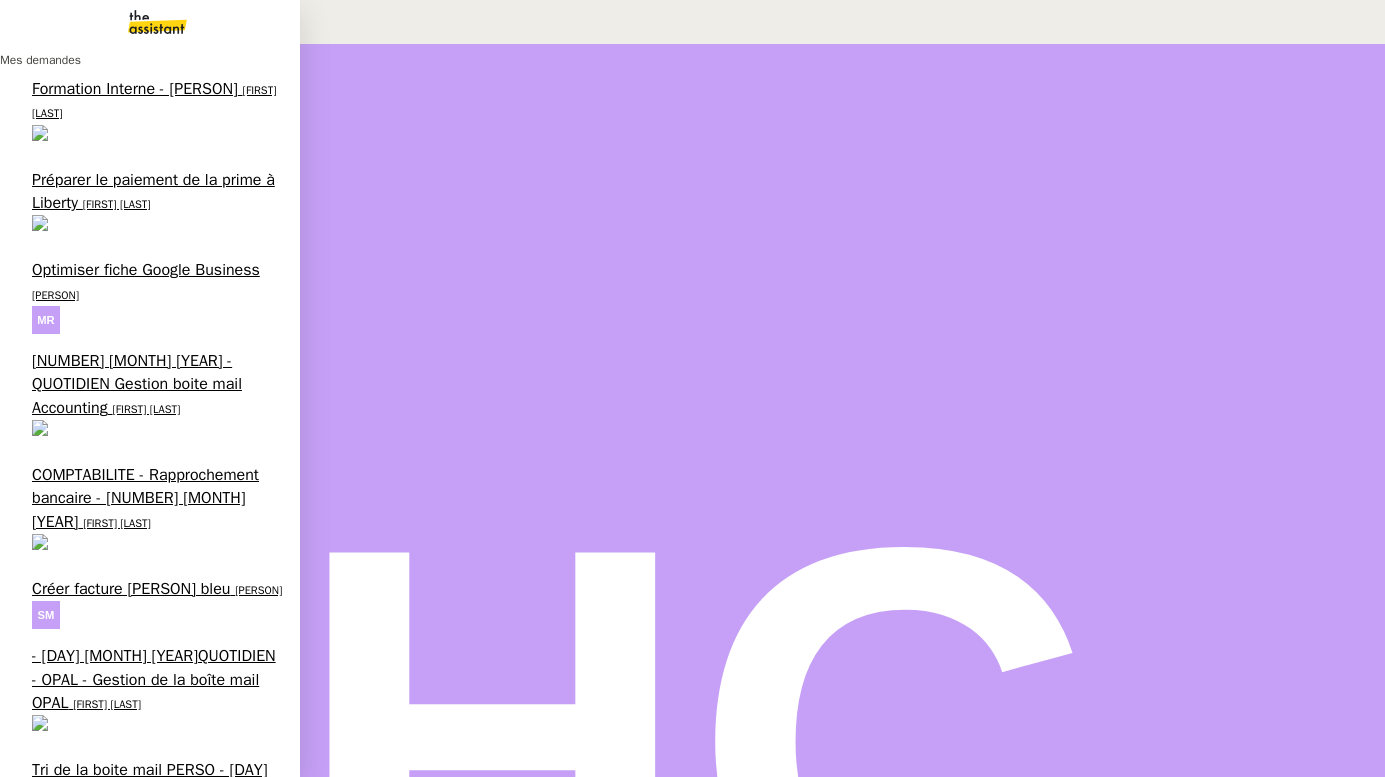 click on "Recrutement - [MONTH] [YEAR]" at bounding box center (140, 1133) 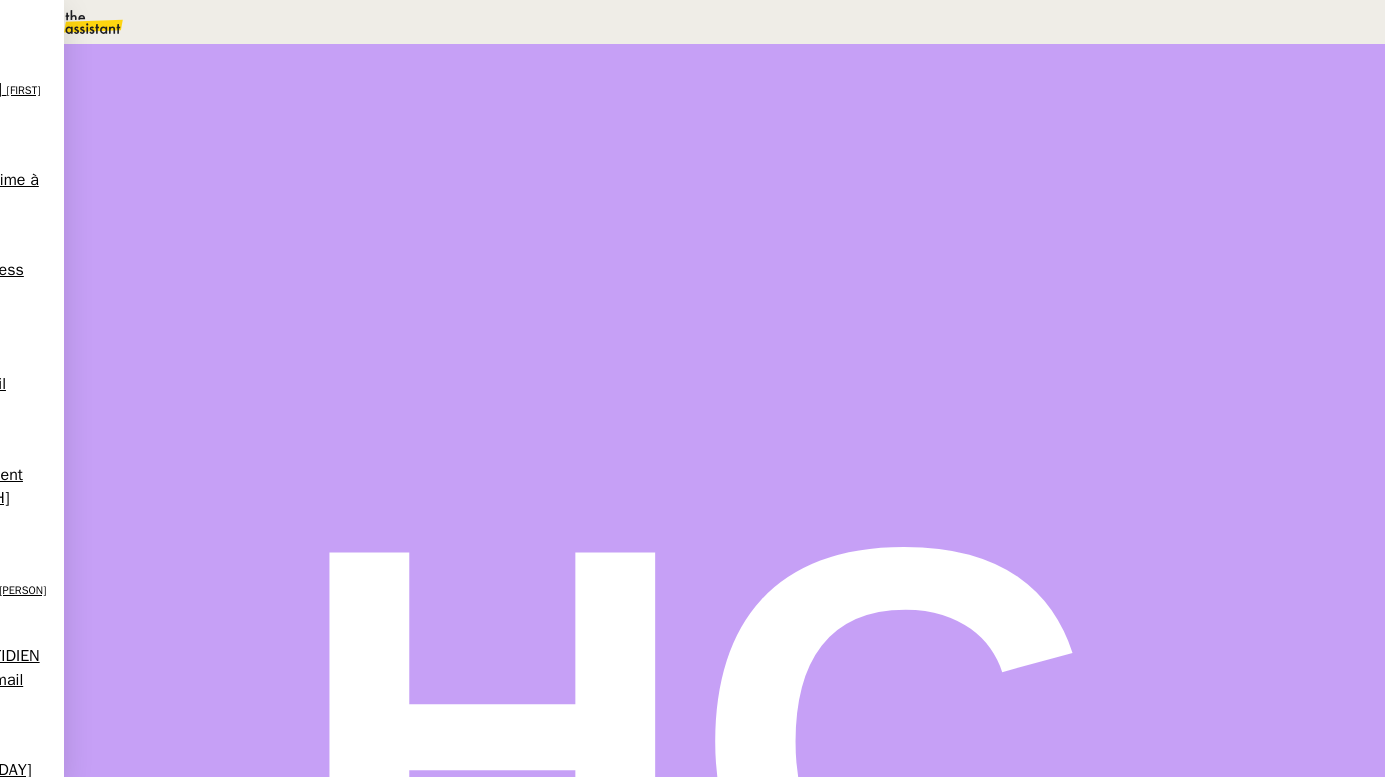 scroll, scrollTop: 285, scrollLeft: 0, axis: vertical 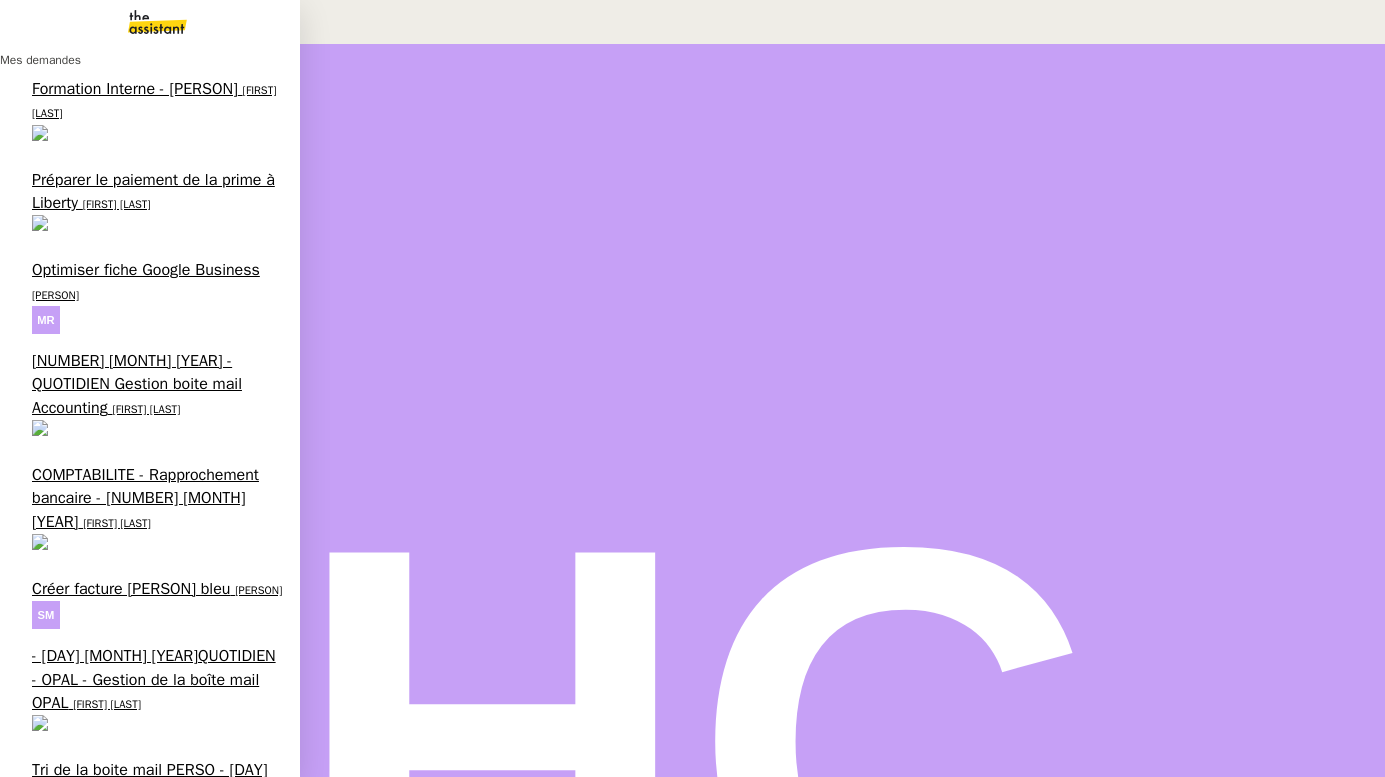 click on "[FIRST] [LAST]" at bounding box center (180, 885) 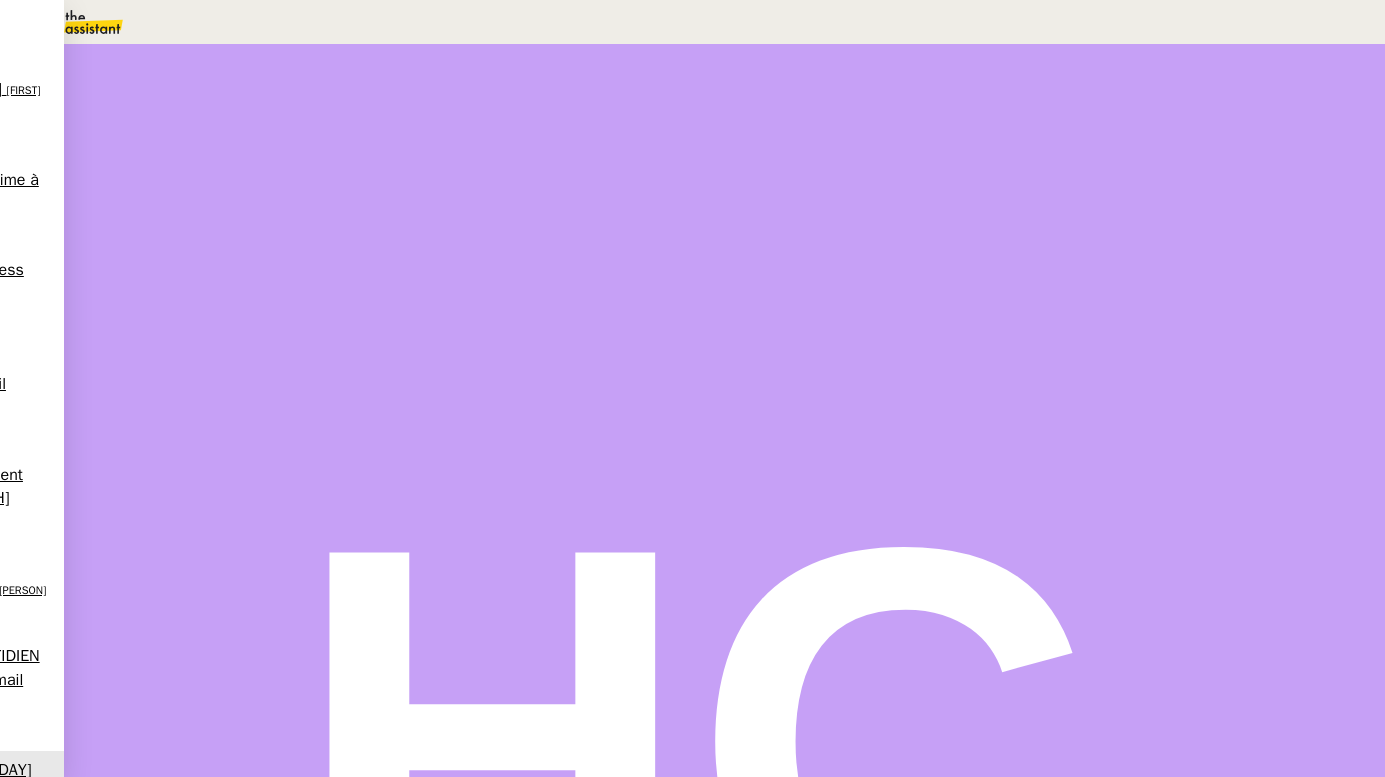 scroll, scrollTop: 404, scrollLeft: 0, axis: vertical 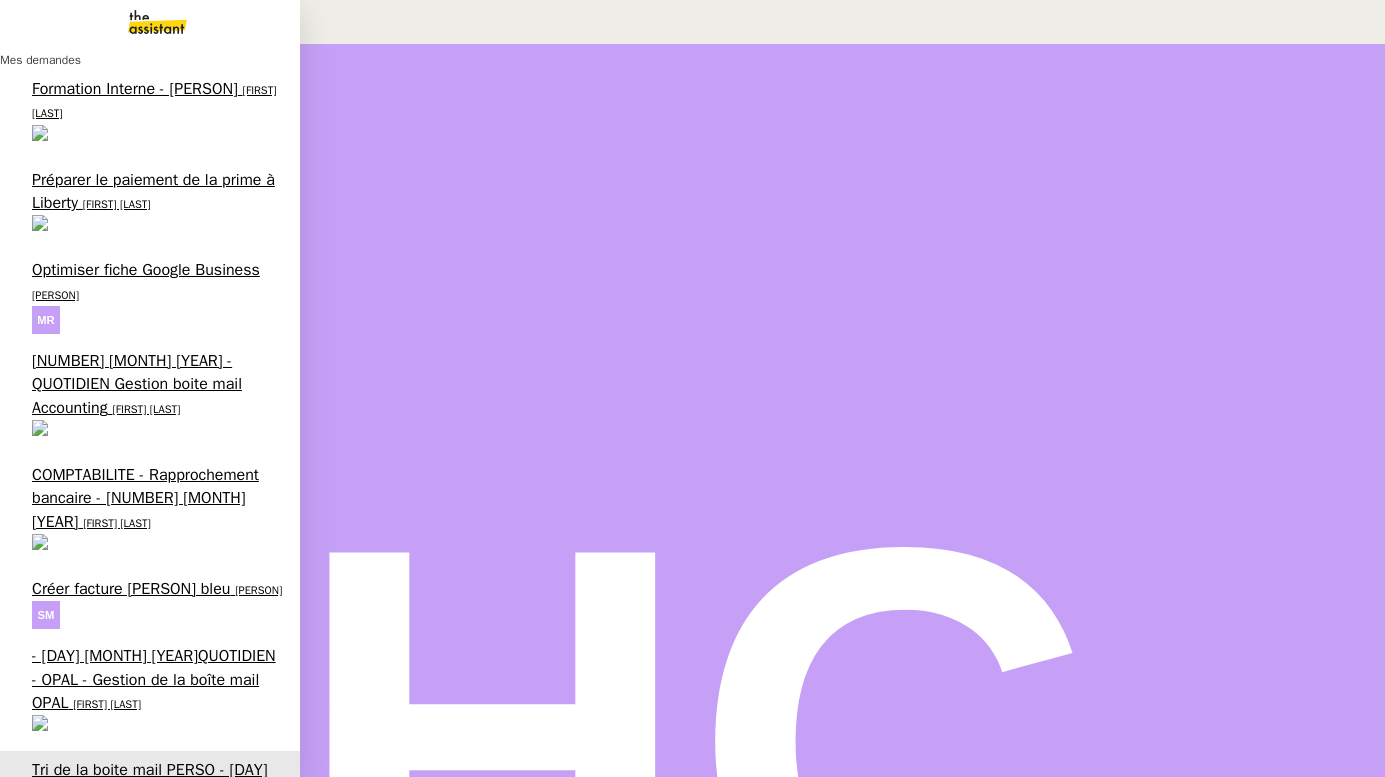 click on "- 30 juin 2025QUOTIDIEN - OPAL - Gestion de la boîte mail OPAL" at bounding box center (154, 679) 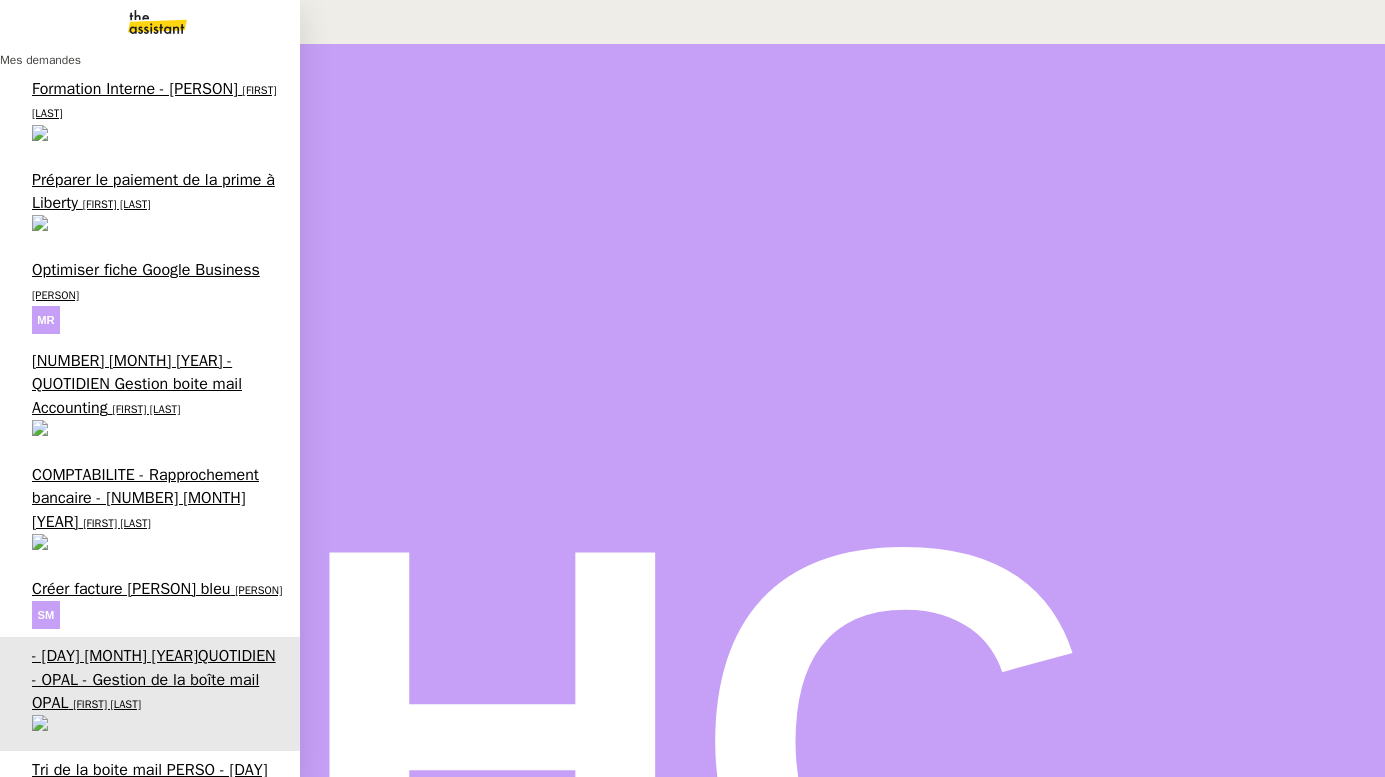 click on "Créer facture JHR Paradis bleu" at bounding box center [131, 589] 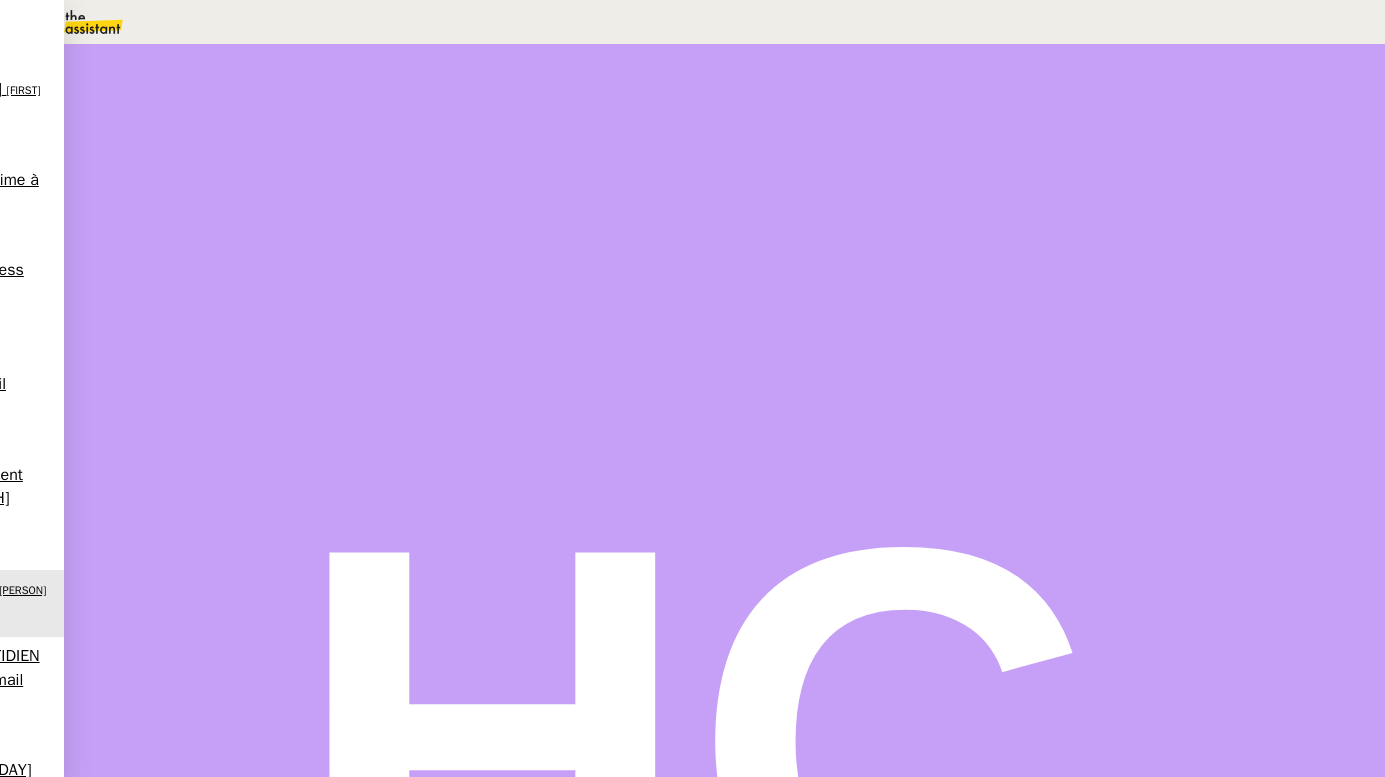 scroll, scrollTop: 0, scrollLeft: 0, axis: both 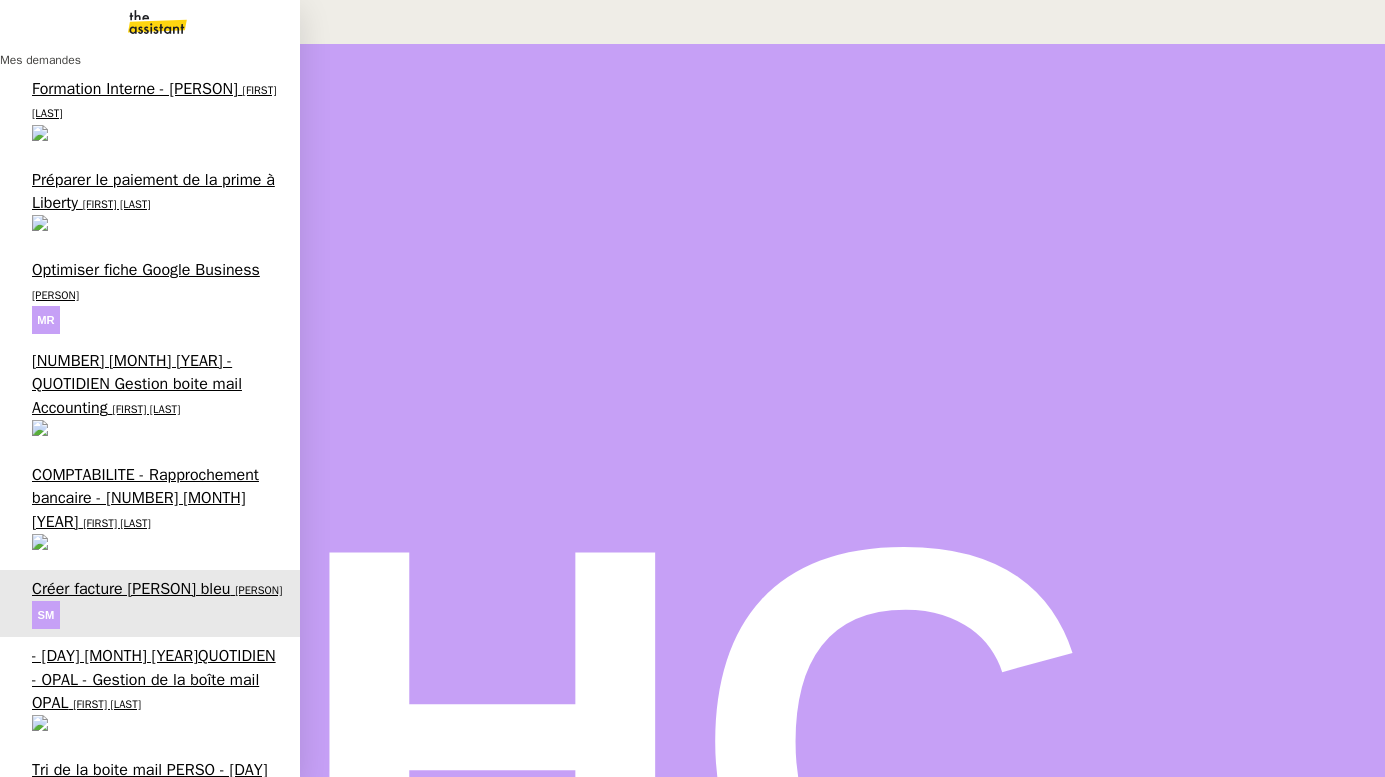 click on "••••• ••••••" at bounding box center [117, 523] 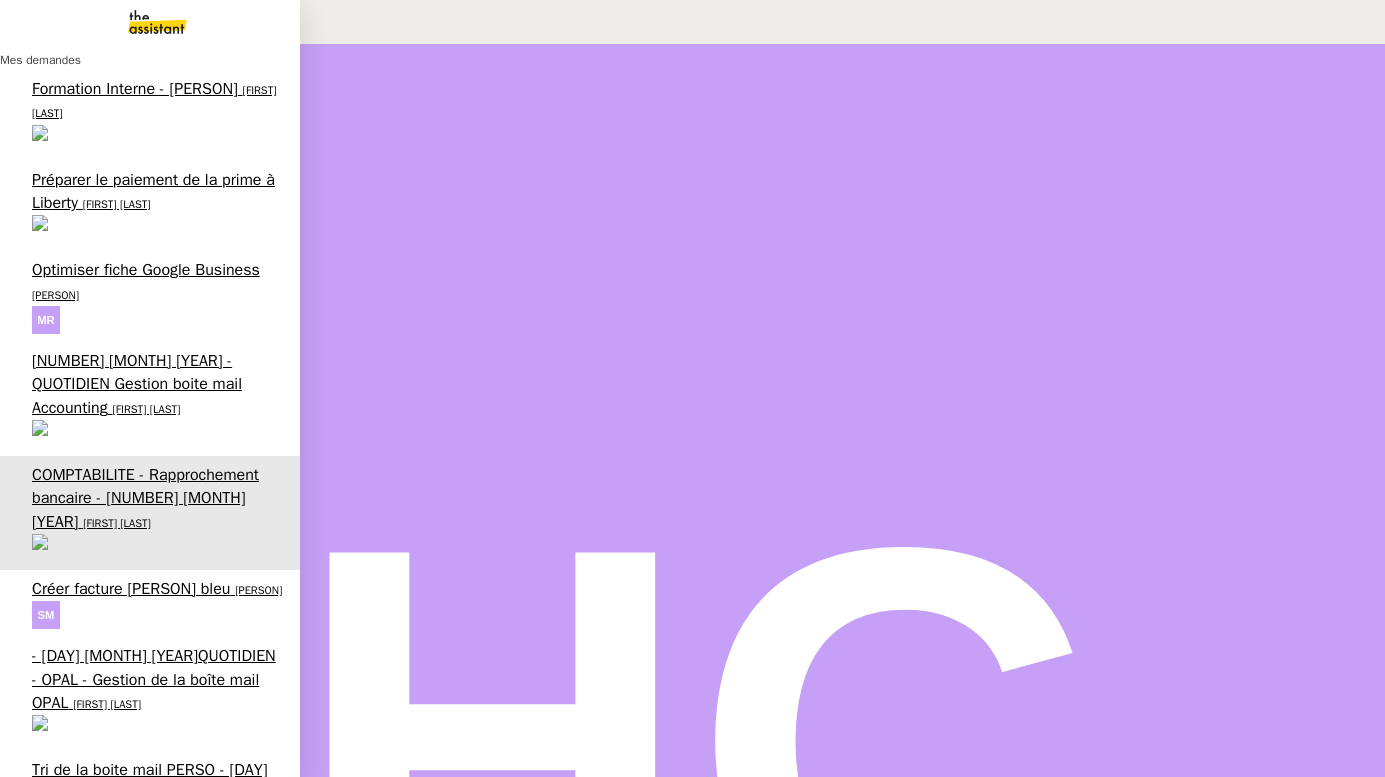 click on "Créer facture JHR Paradis bleu" at bounding box center [131, 589] 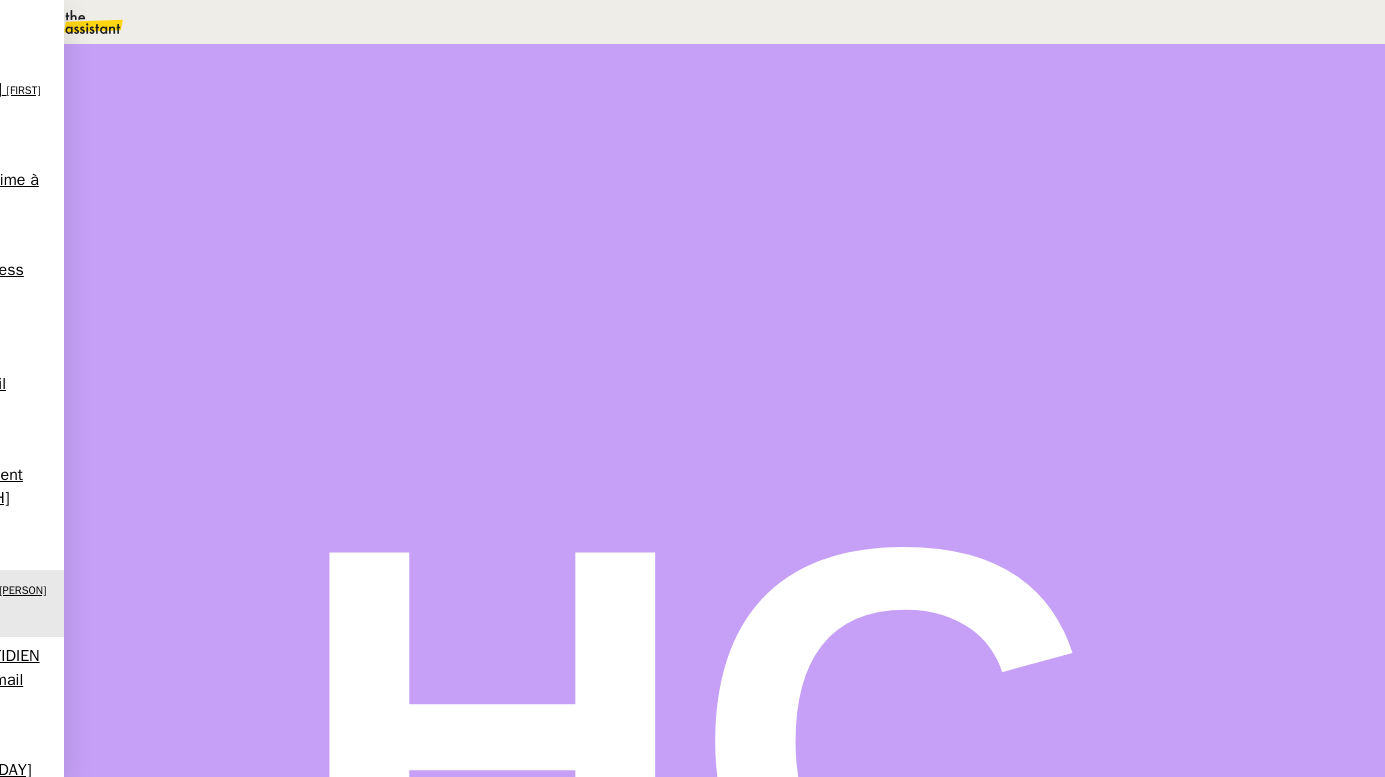 scroll, scrollTop: 438, scrollLeft: 0, axis: vertical 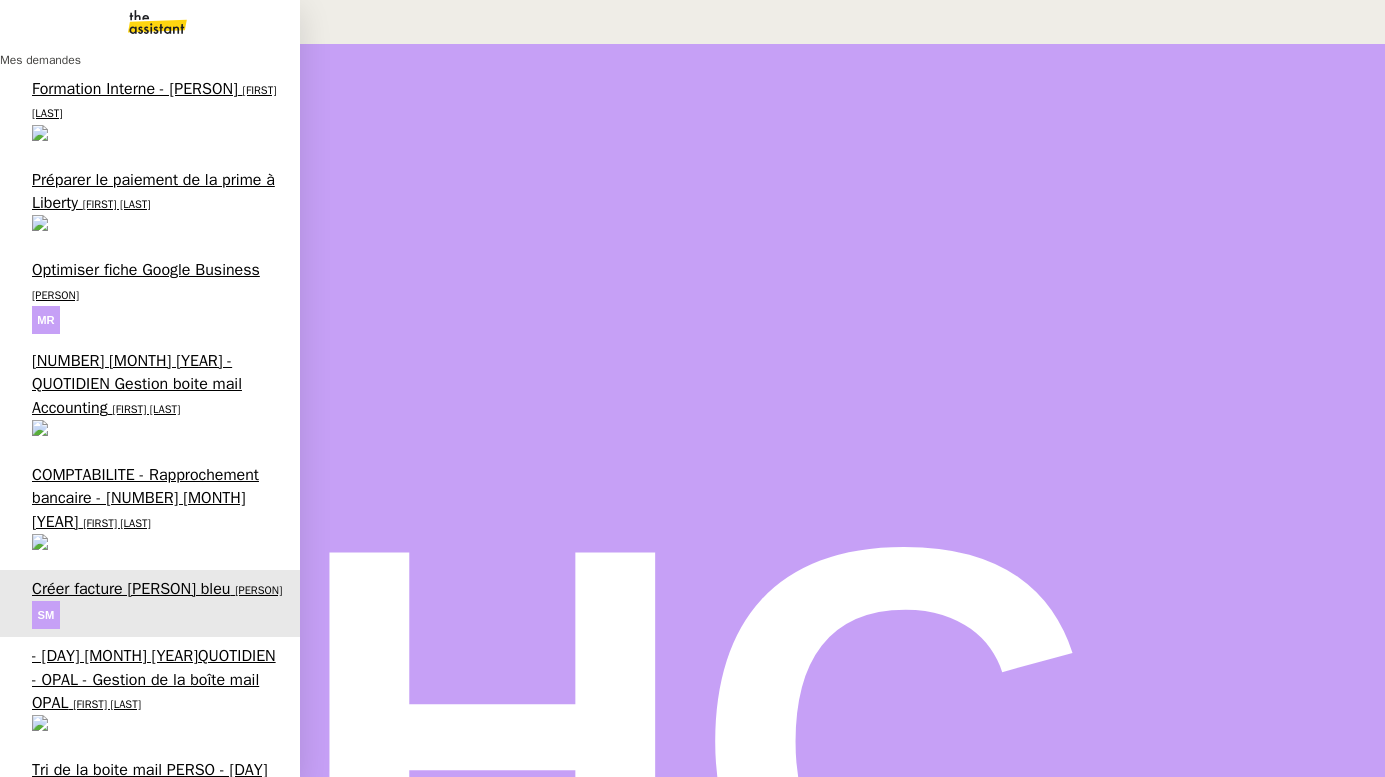 click on "••••• ••••••" at bounding box center (117, 523) 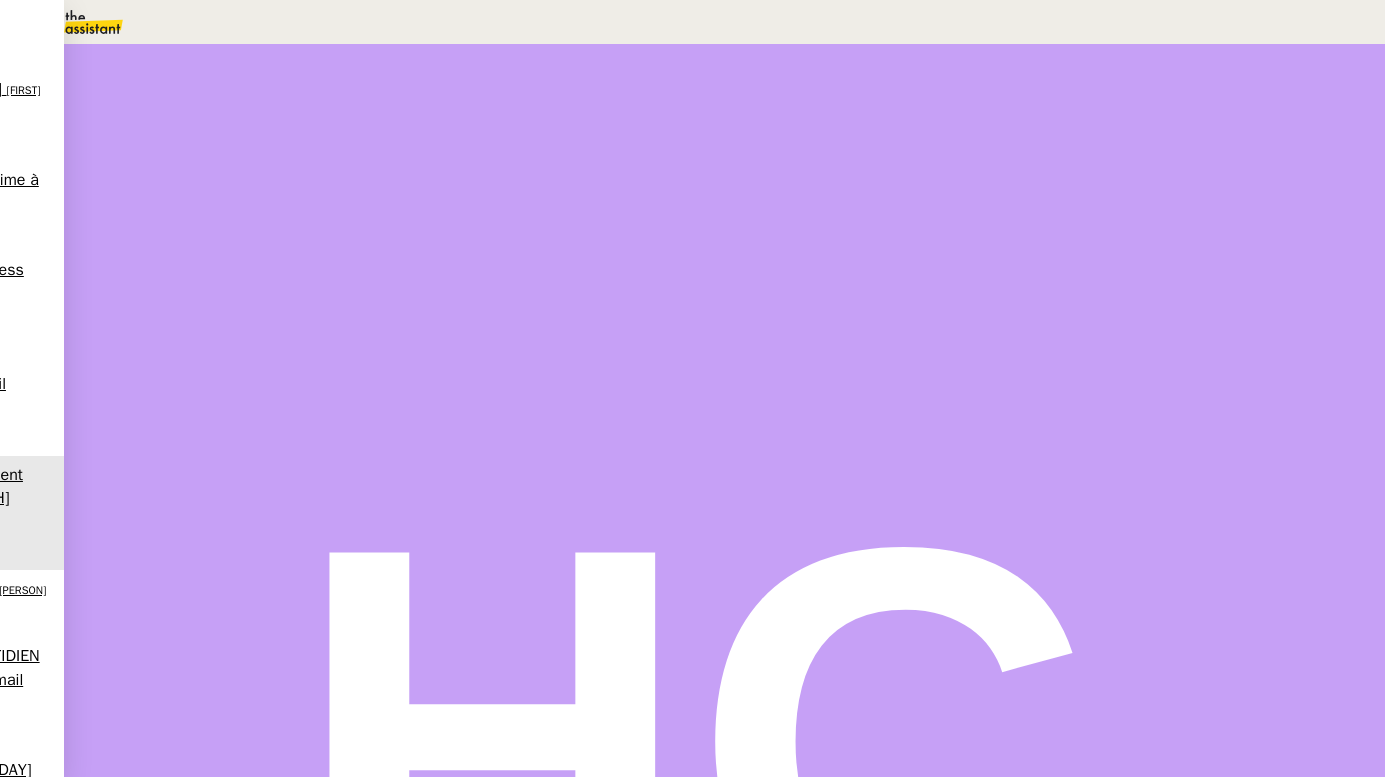 scroll, scrollTop: 543, scrollLeft: 0, axis: vertical 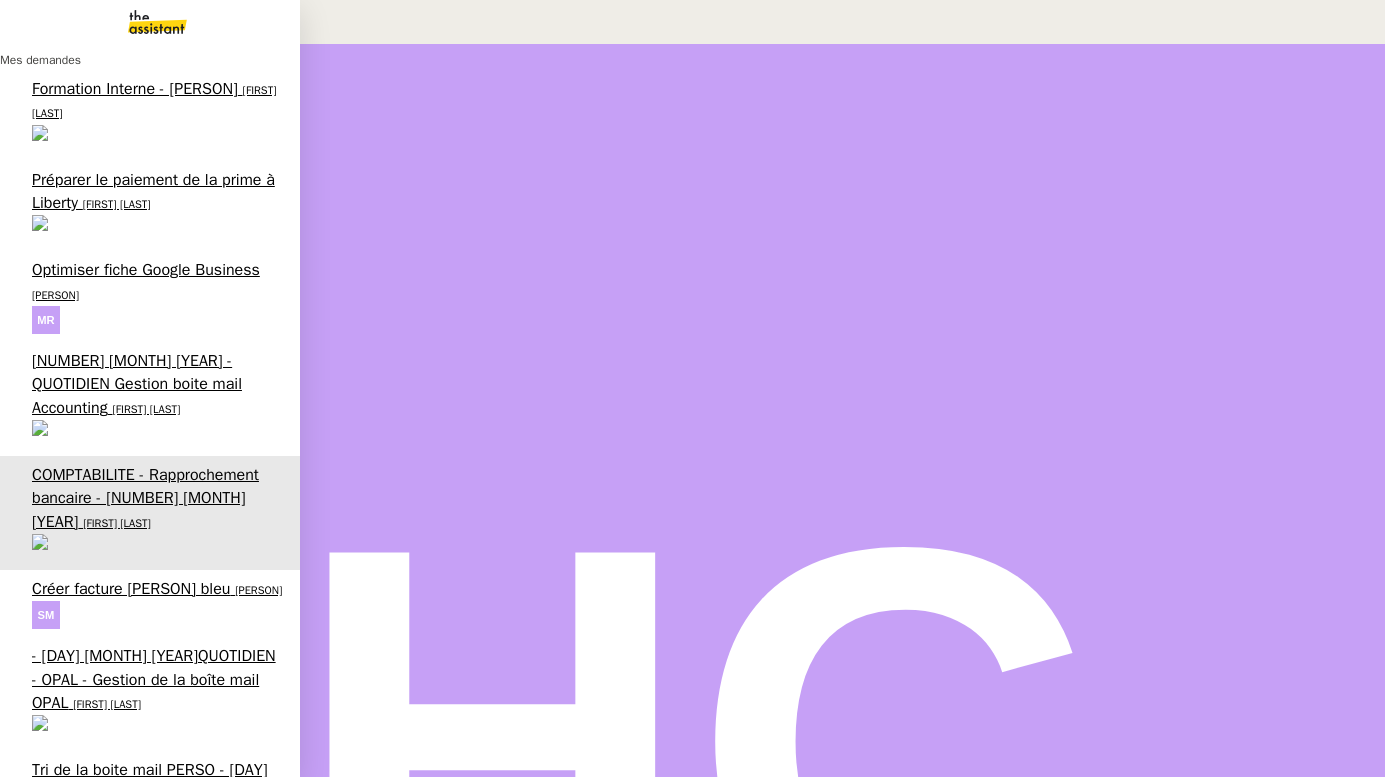 click on "Optimiser fiche Google Business" at bounding box center [146, 270] 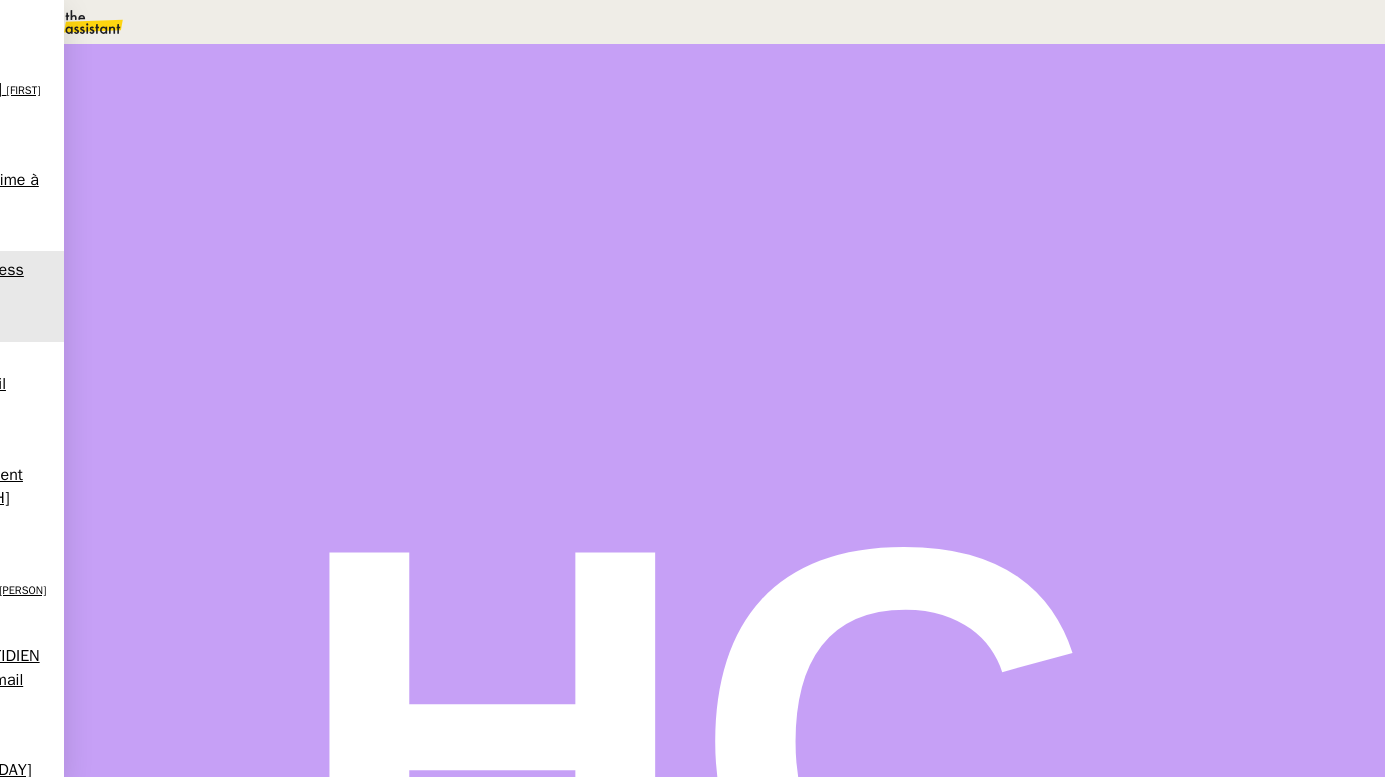 scroll, scrollTop: 0, scrollLeft: 0, axis: both 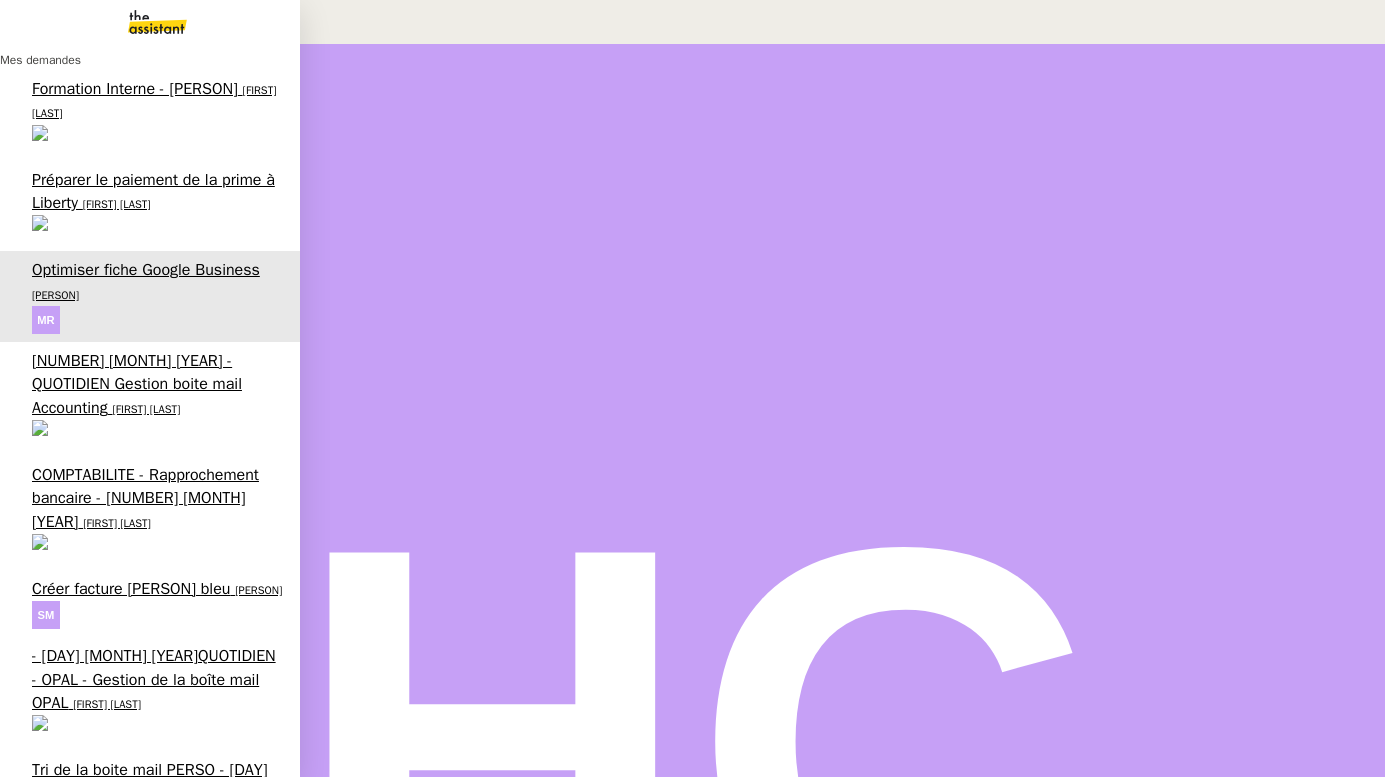 click on "•••••••• •• •••••••• •• •• ••••• • •••••••" at bounding box center (153, 191) 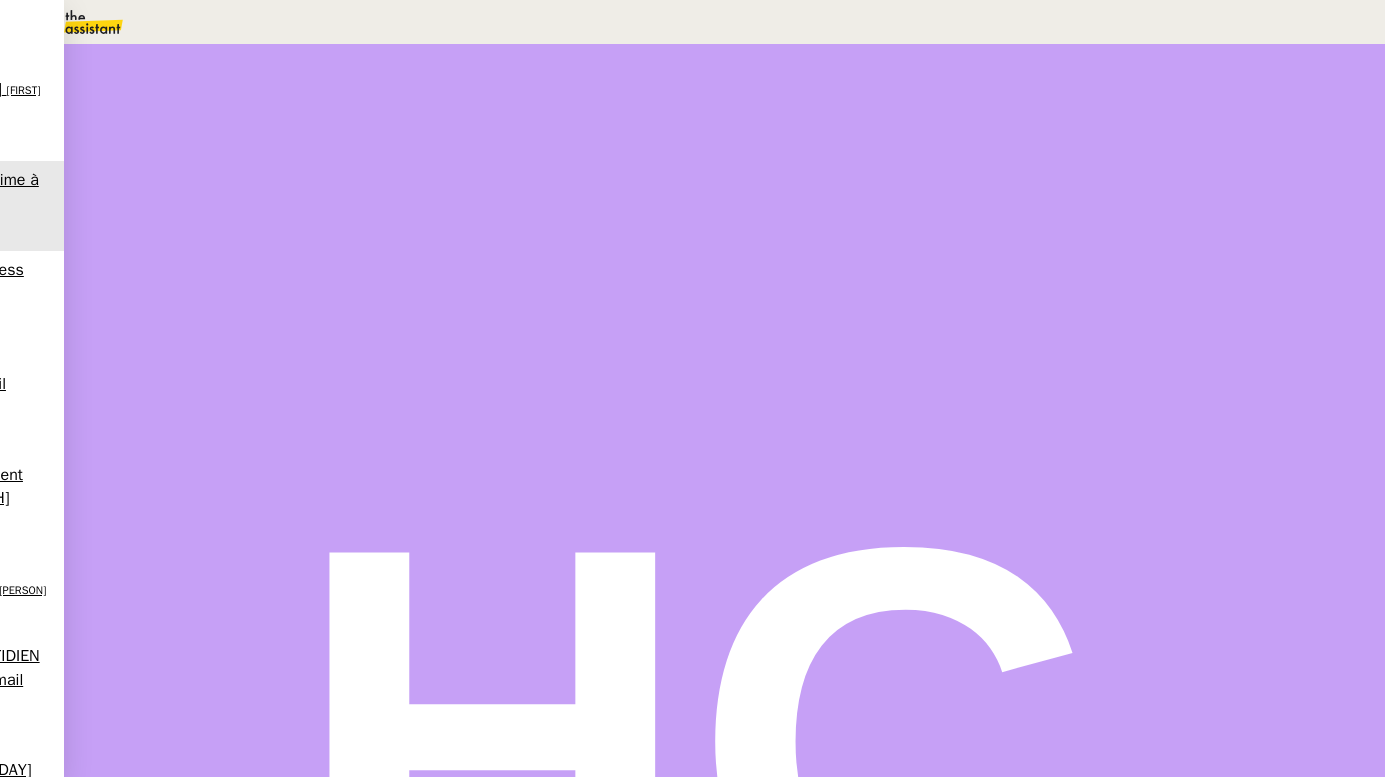 scroll, scrollTop: 461, scrollLeft: 0, axis: vertical 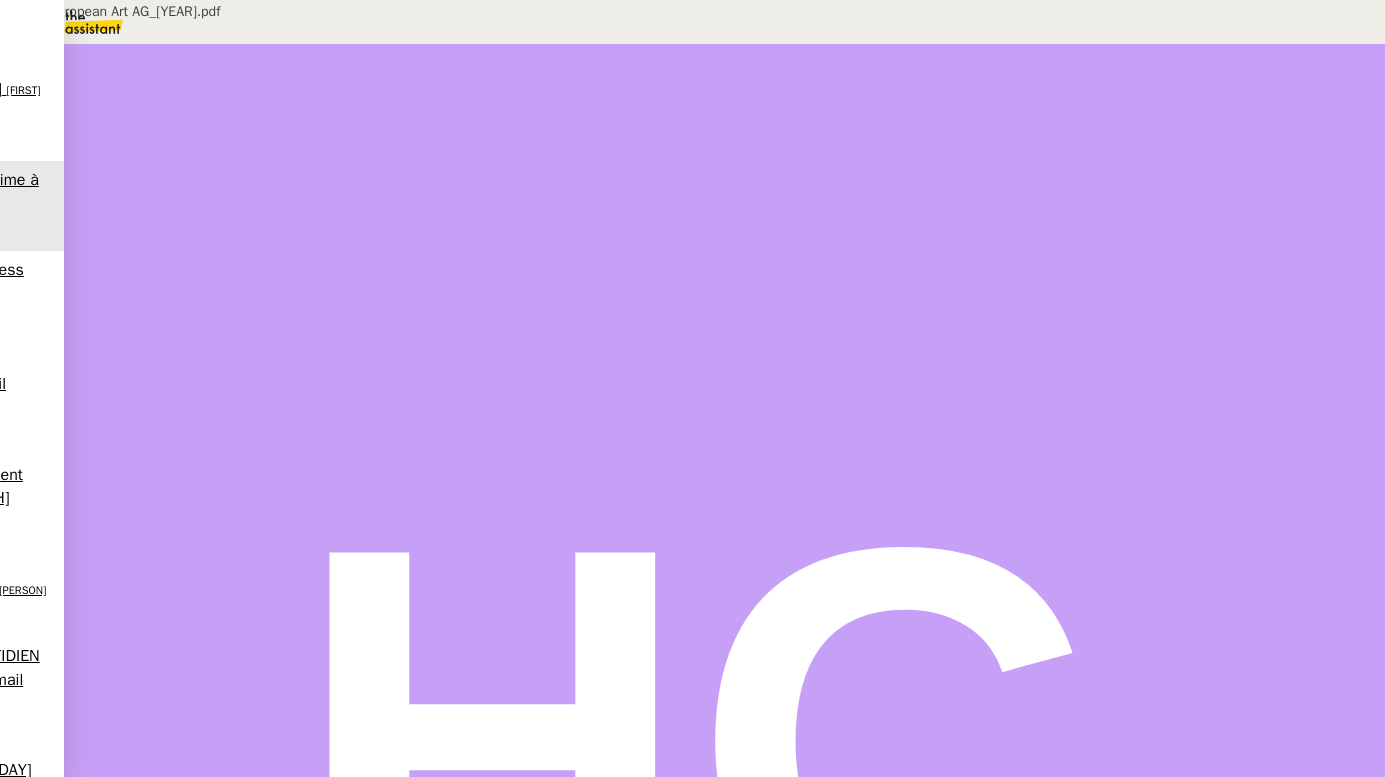click on "Invoice_European Art AG_2025.pdf" at bounding box center (614, 760) 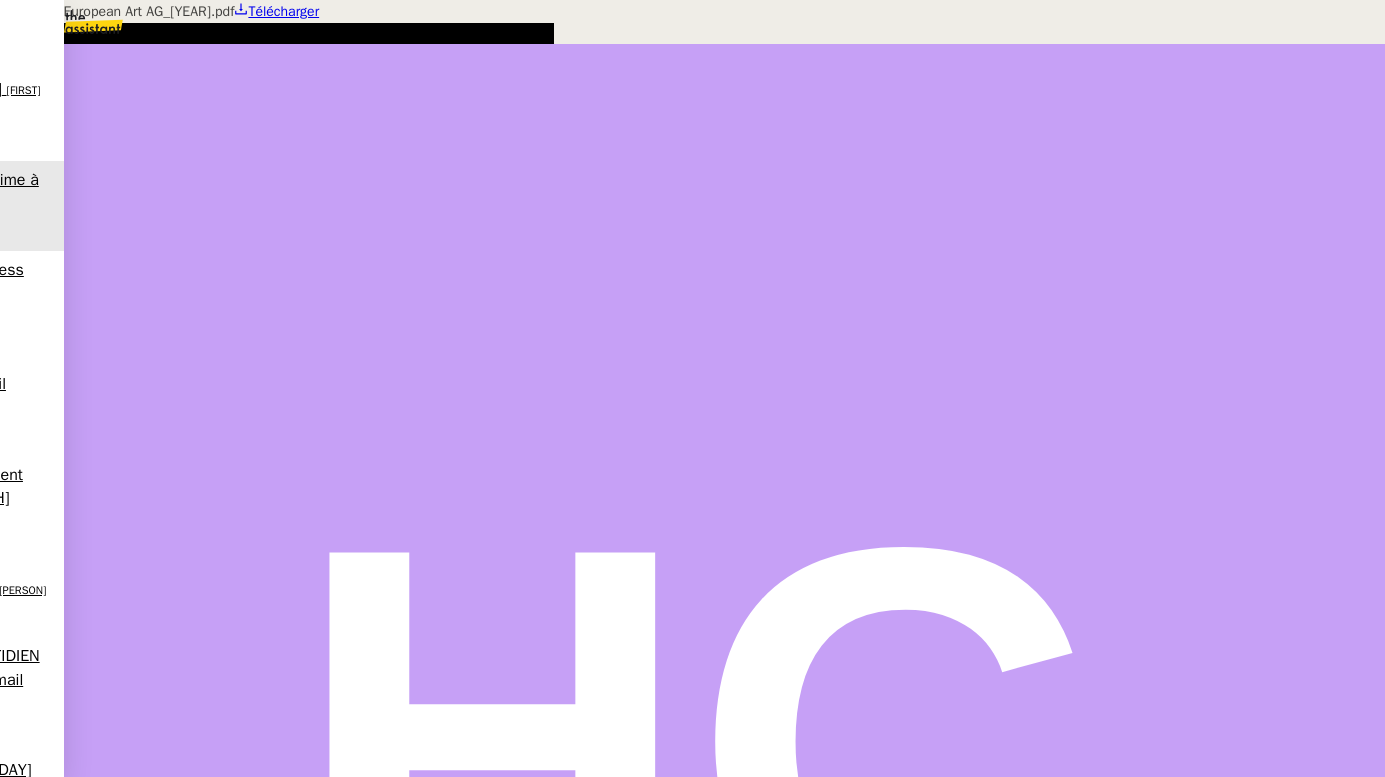 click at bounding box center (692, 0) 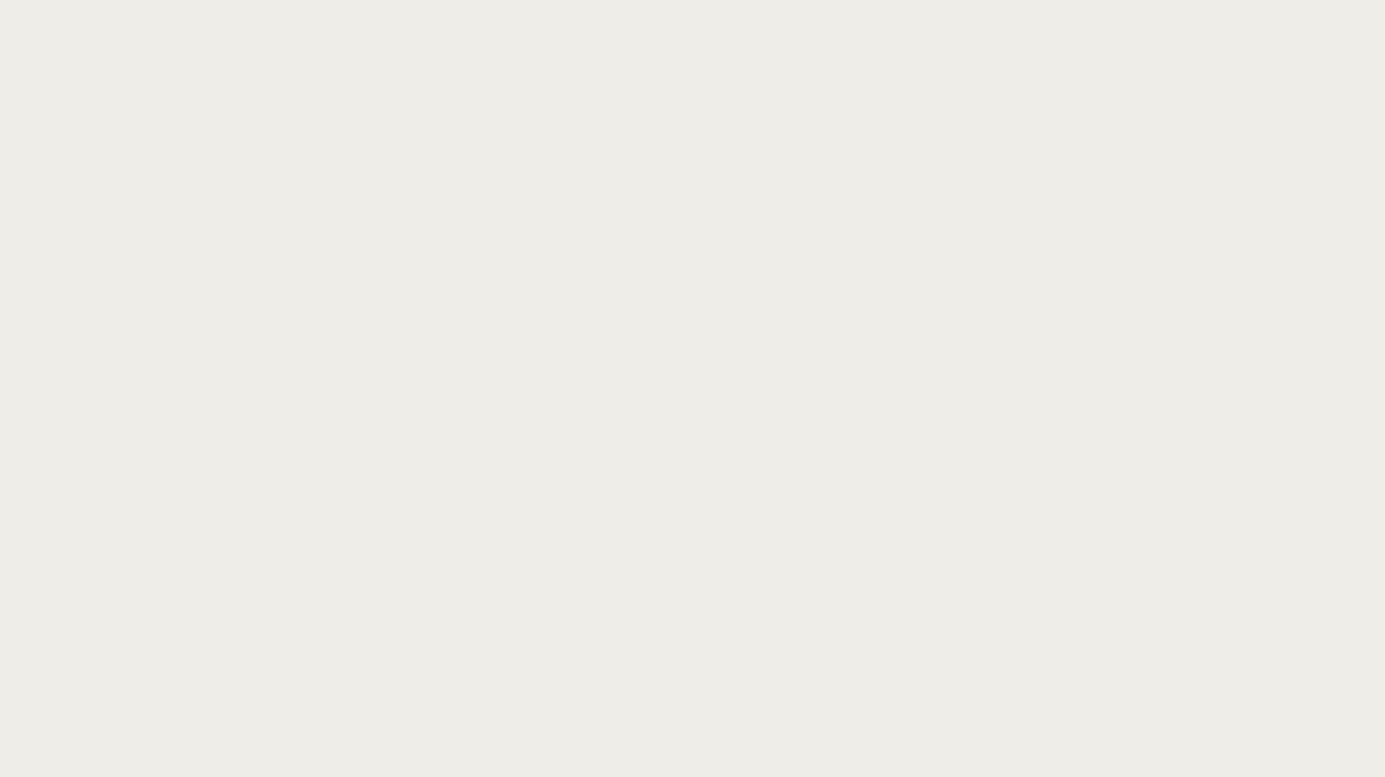 scroll, scrollTop: 0, scrollLeft: 0, axis: both 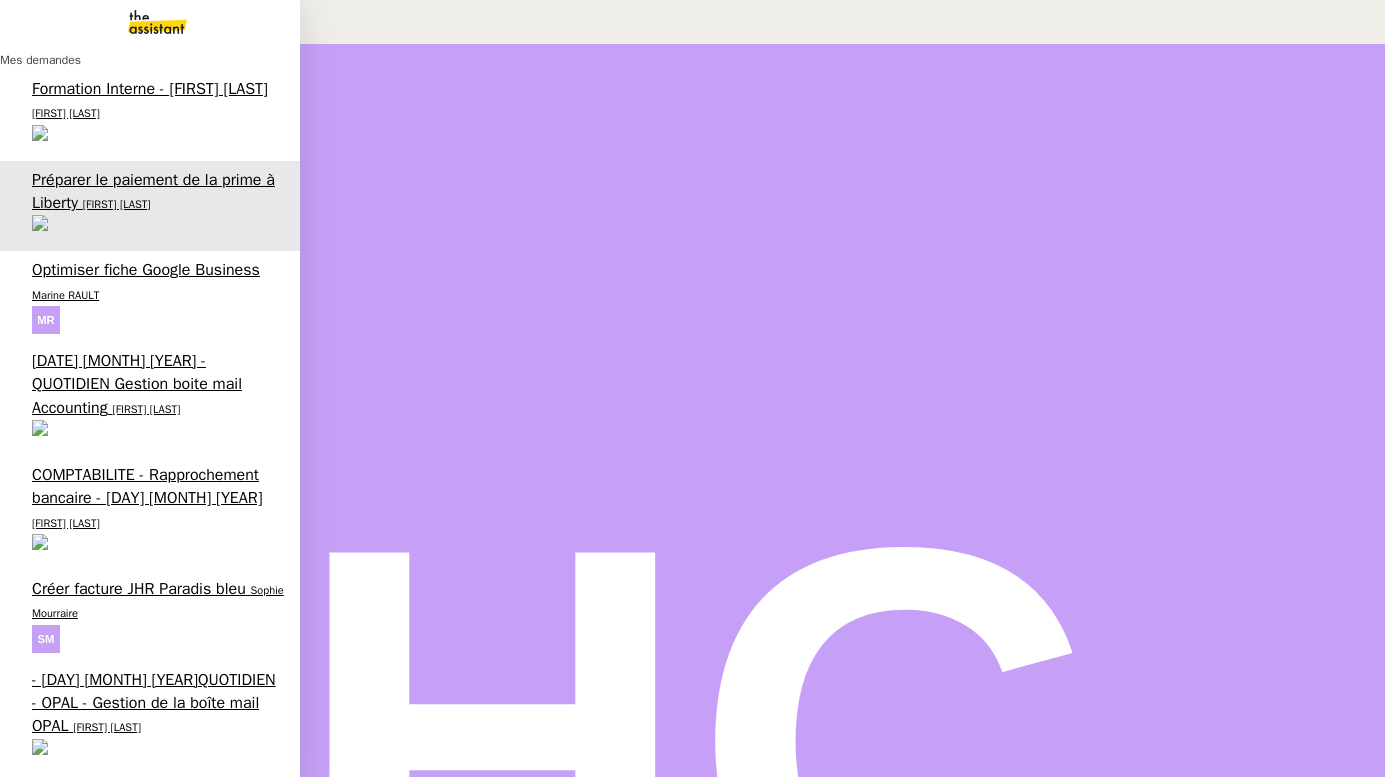 click on "Recrutement - [MONTH] [YEAR]" at bounding box center (140, 975) 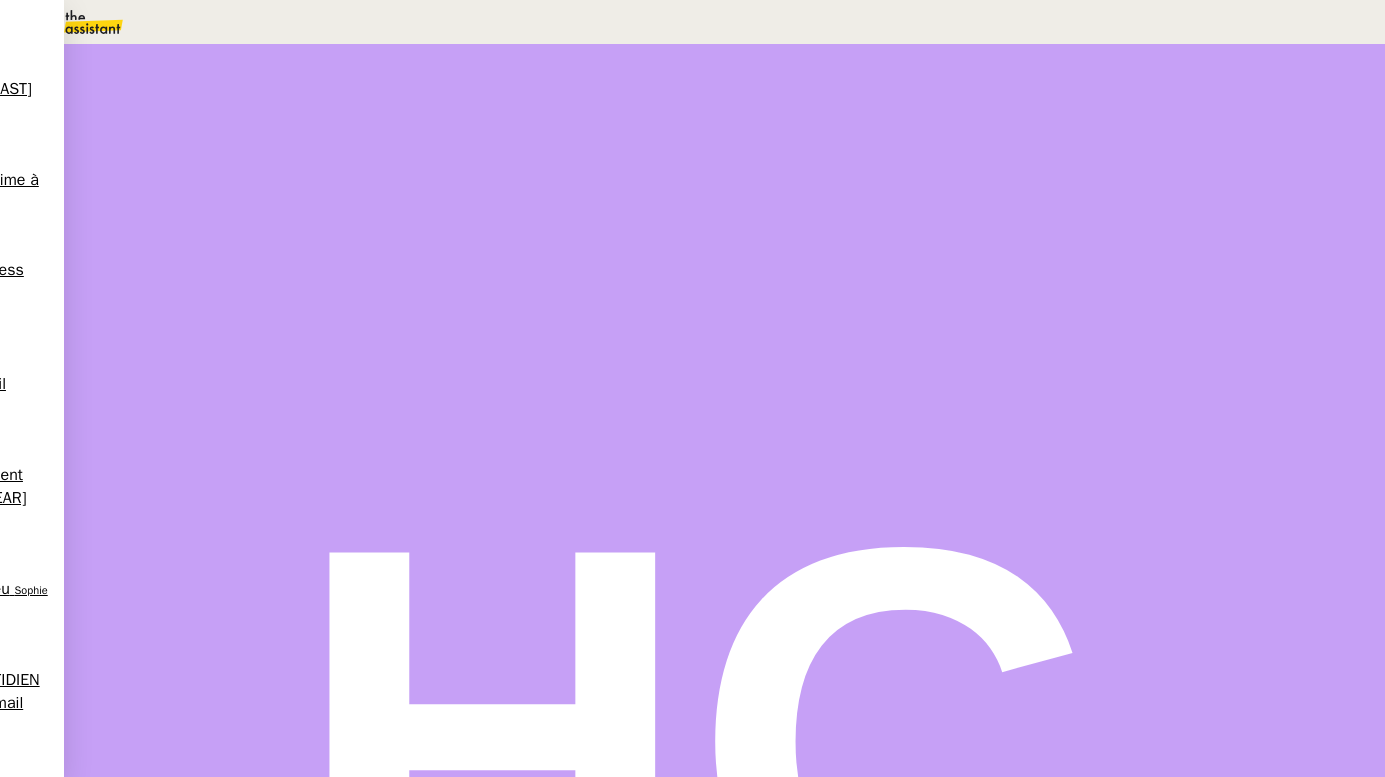 scroll, scrollTop: 0, scrollLeft: 0, axis: both 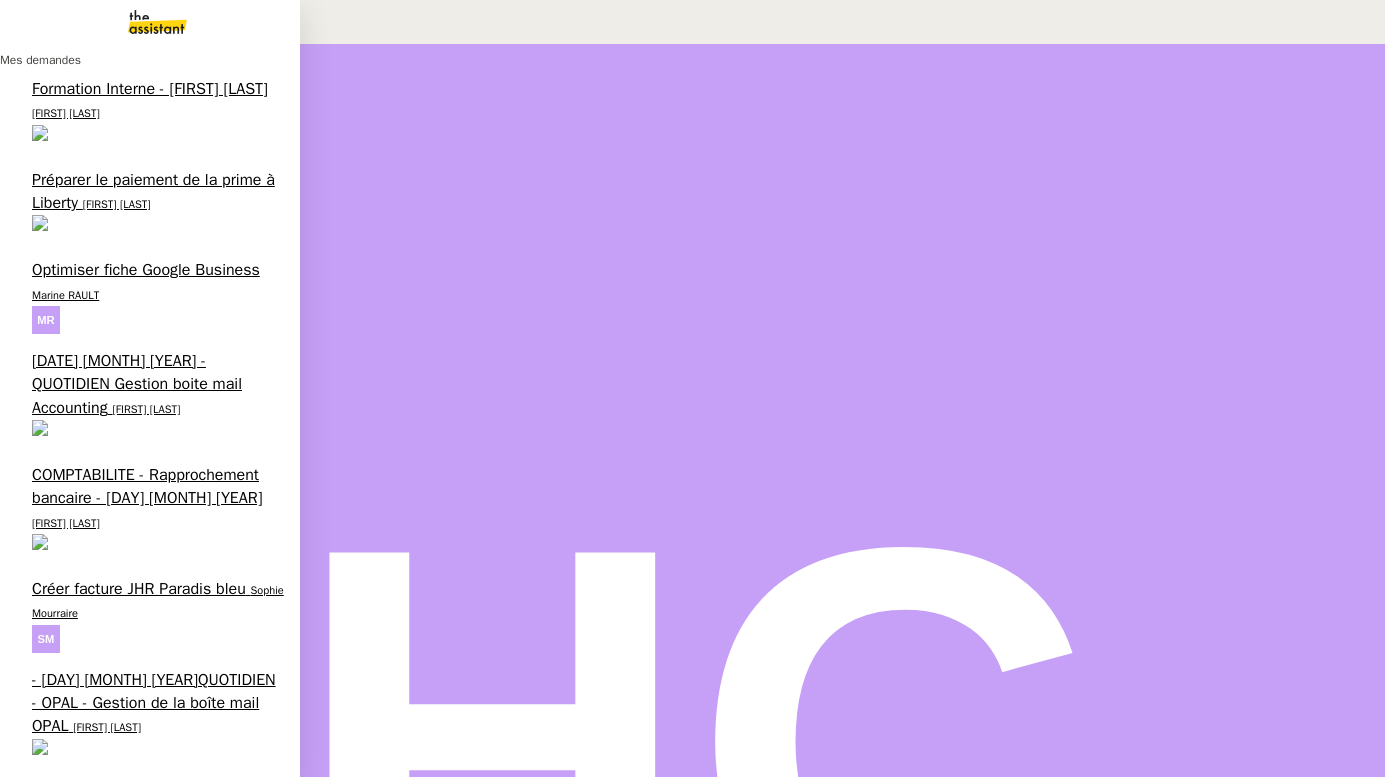 click on "🚨Avancer sur le recrutement" at bounding box center (136, 1066) 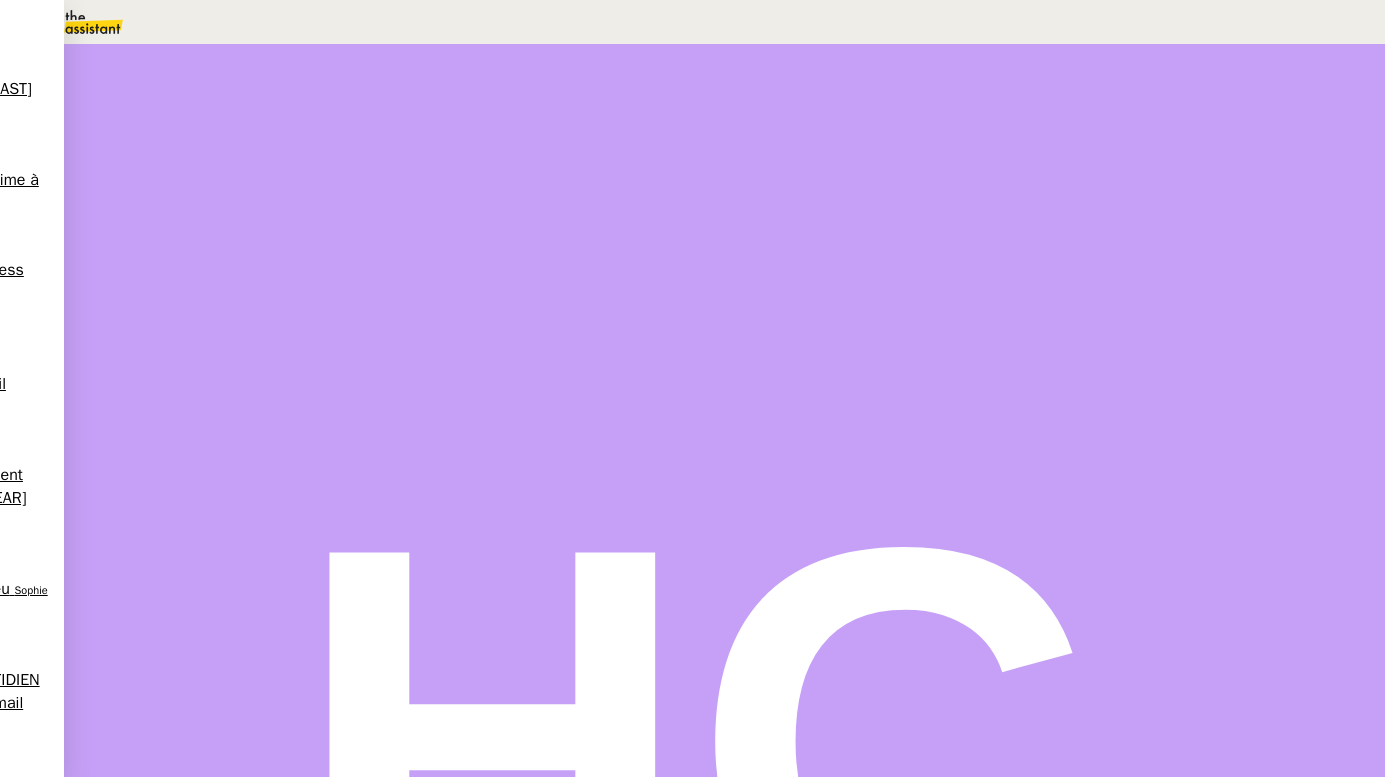 scroll, scrollTop: 401, scrollLeft: 0, axis: vertical 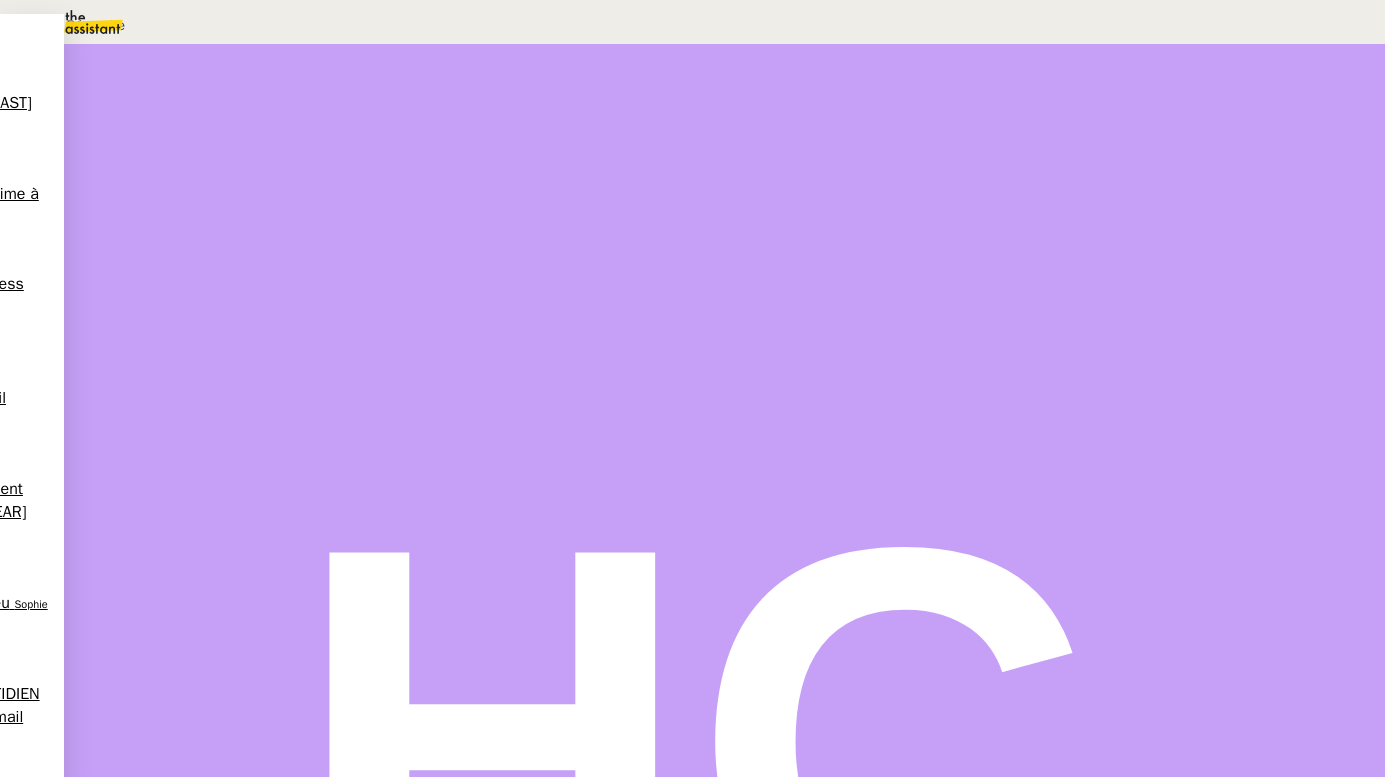 click on "Déplacer vers une demande existante" at bounding box center [96, 25] 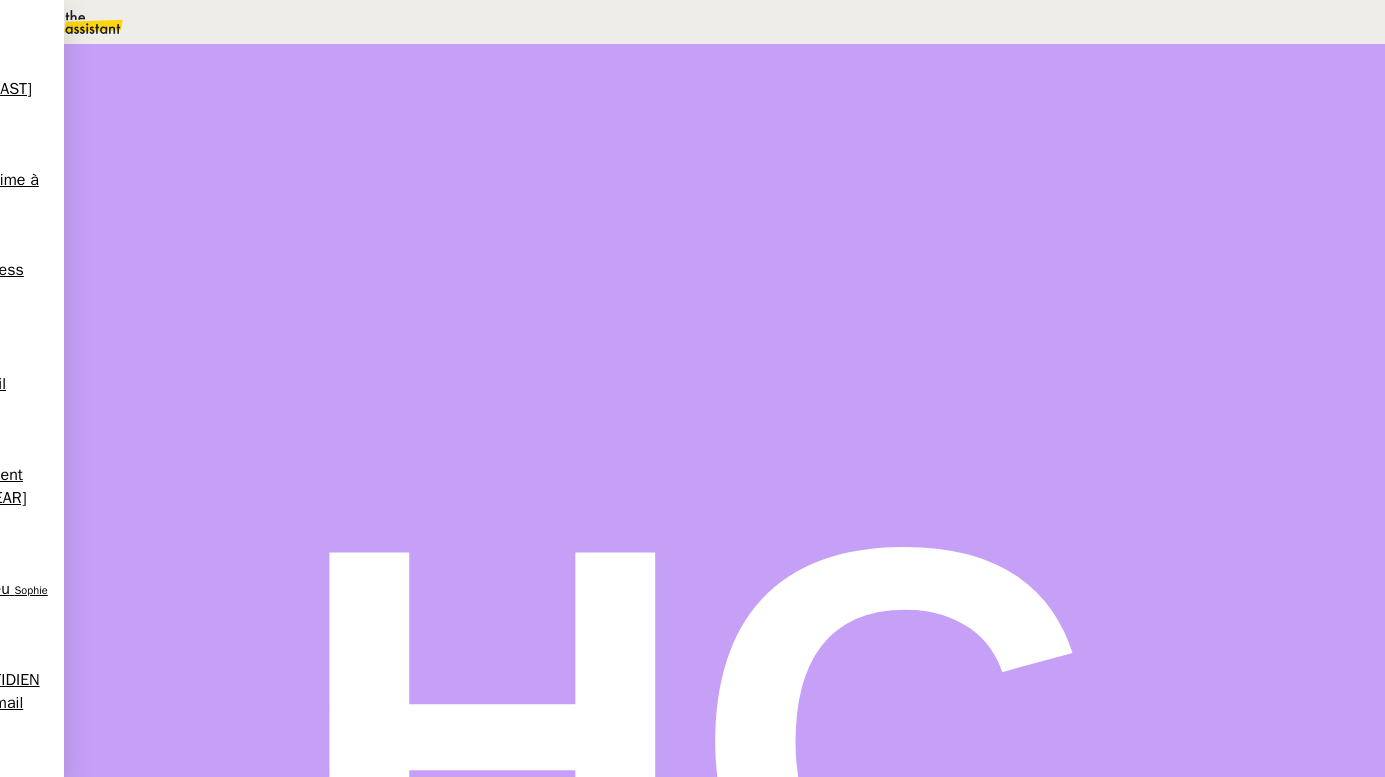click on "[FIRST] [LAST]" at bounding box center (33, 2139) 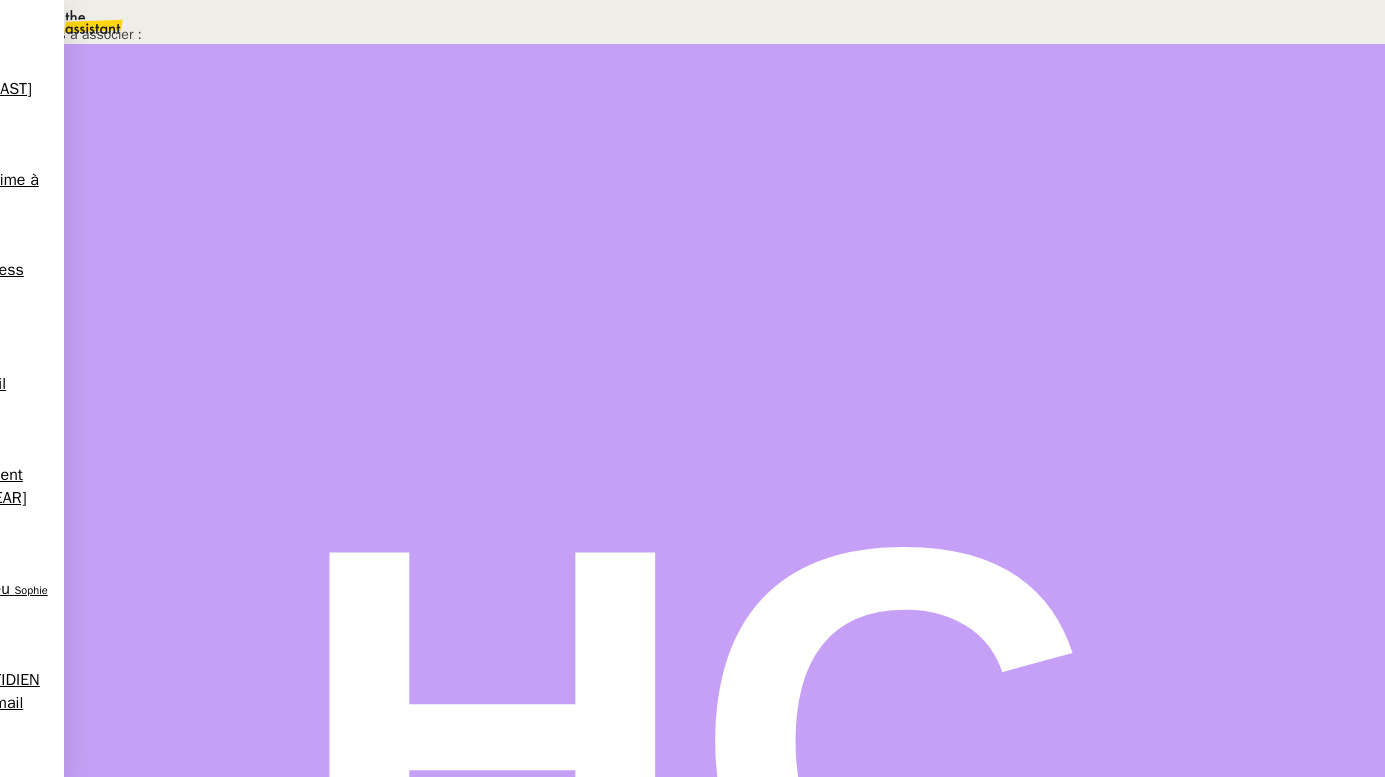 click on "Confirmer" at bounding box center (1333, 755) 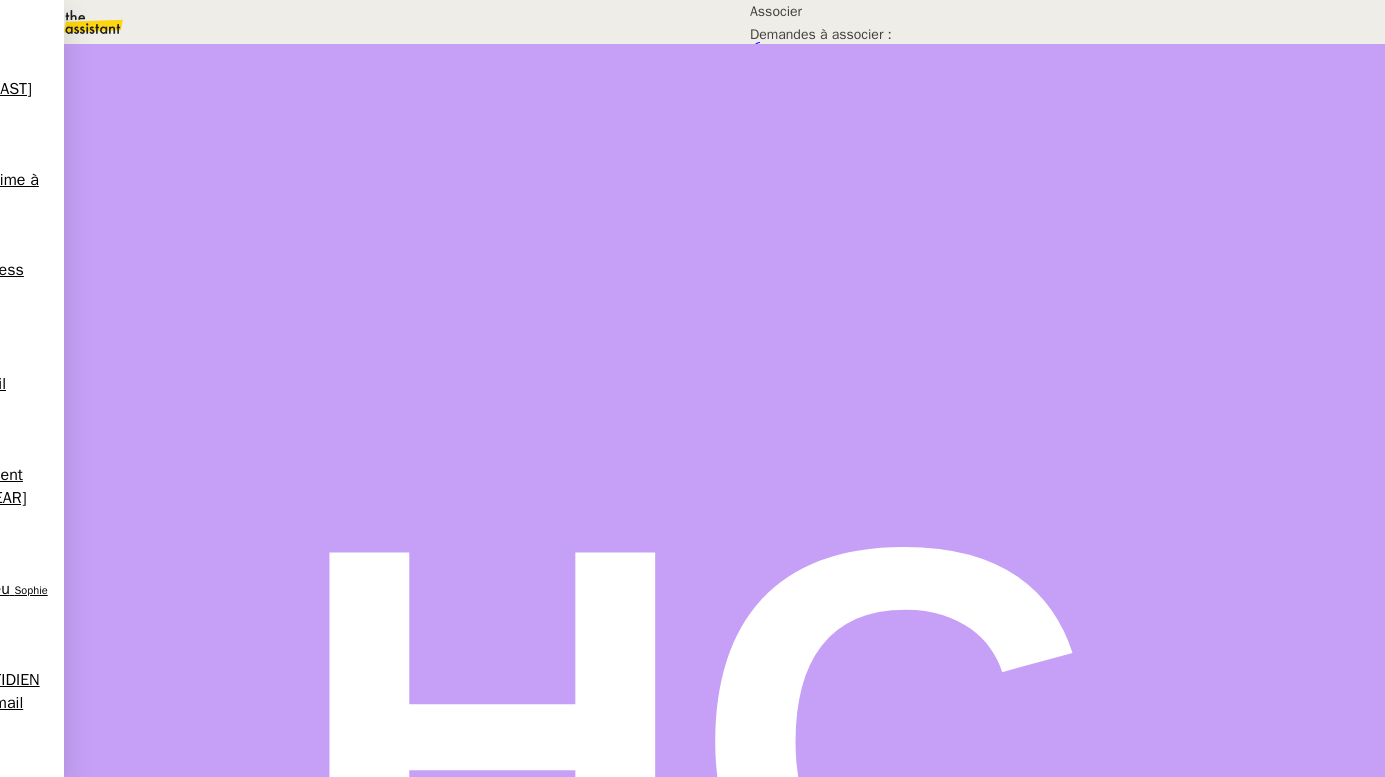 scroll, scrollTop: 254, scrollLeft: 0, axis: vertical 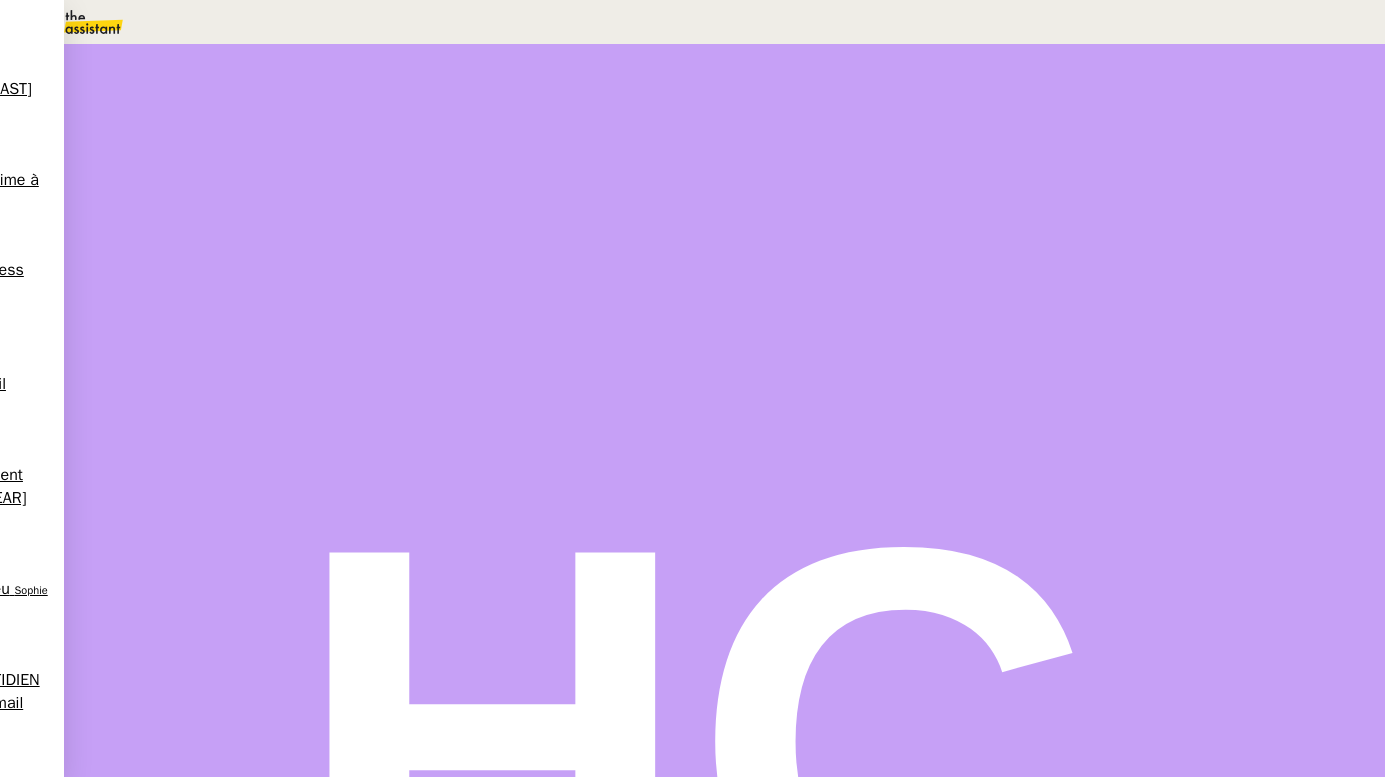 click on "Terminé" at bounding box center [67, 72] 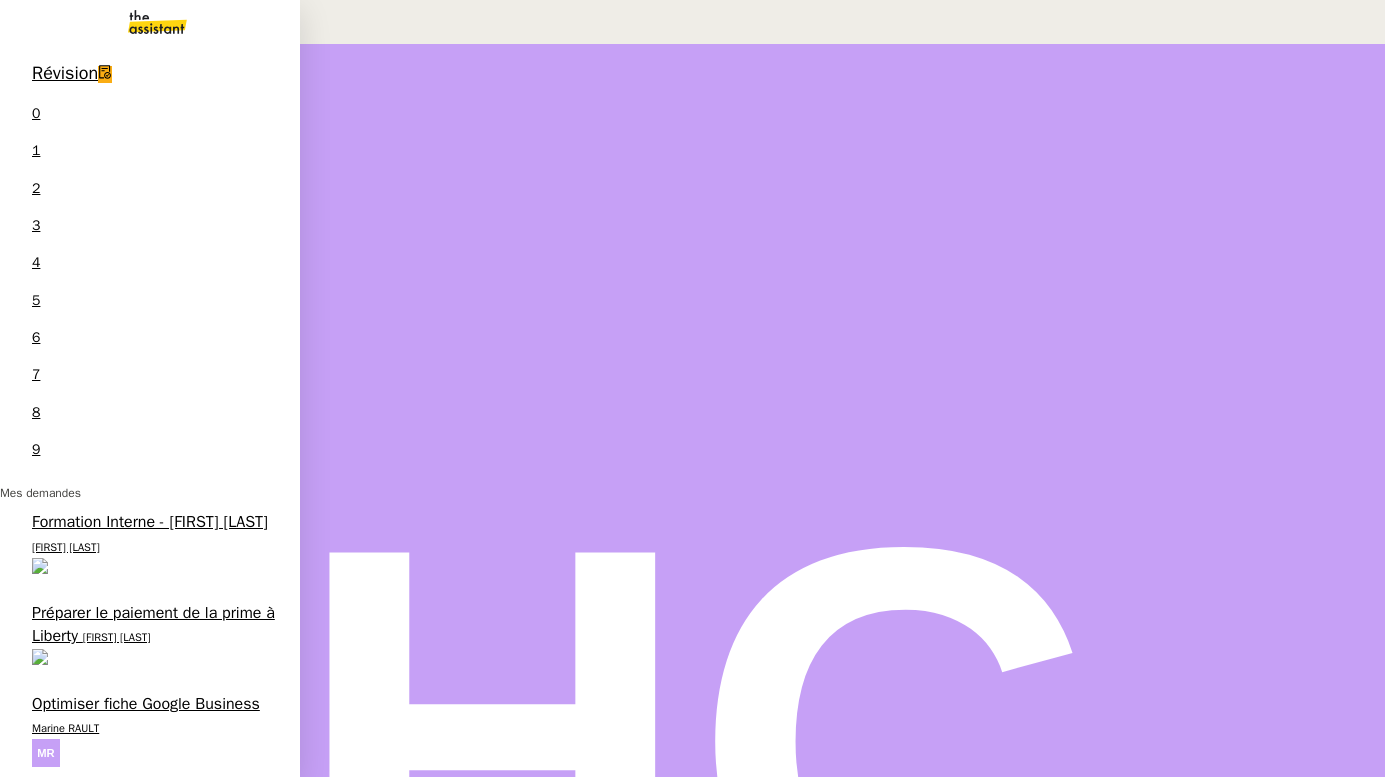 click on "Recrutement - juin 2025    Morgane Mussard     0   1   2   3   4   5   6   7   8   9" at bounding box center (150, 1434) 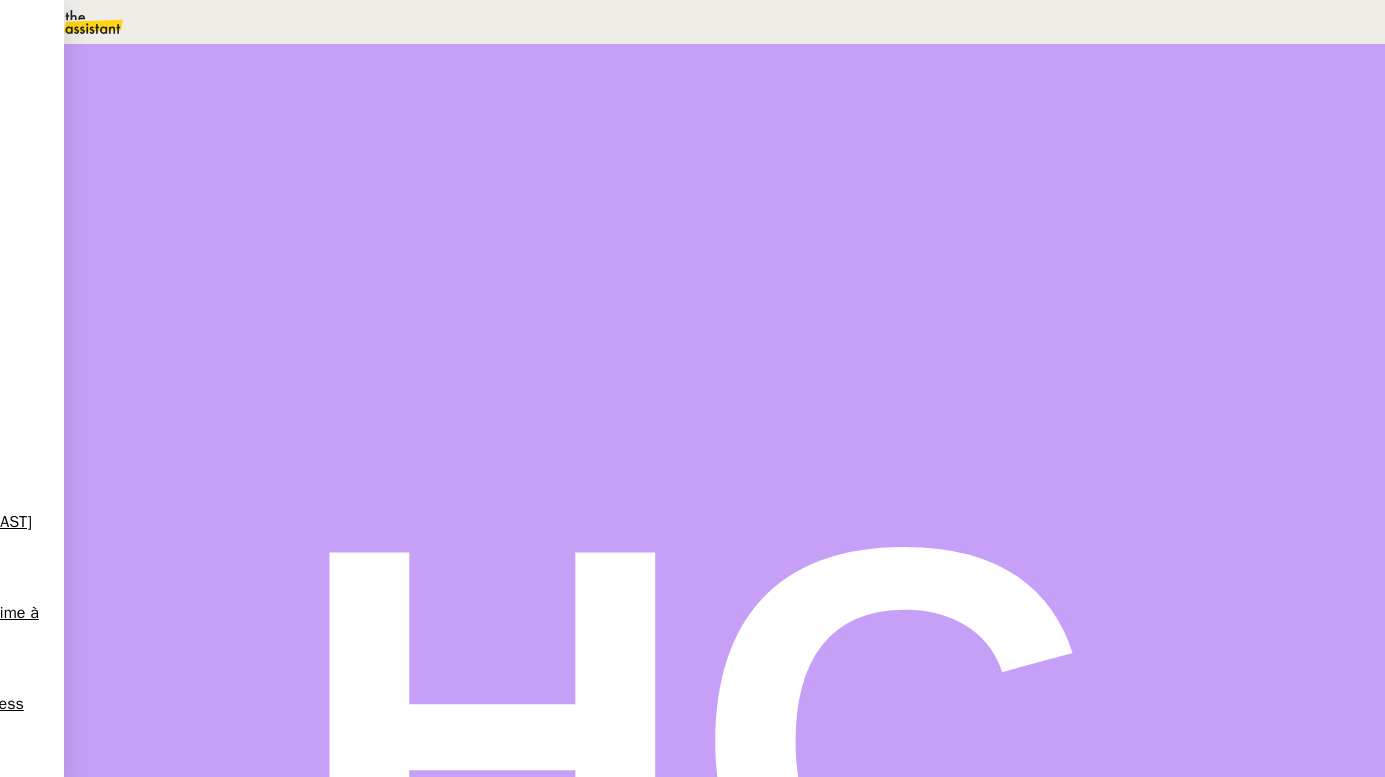 scroll, scrollTop: 13, scrollLeft: 0, axis: vertical 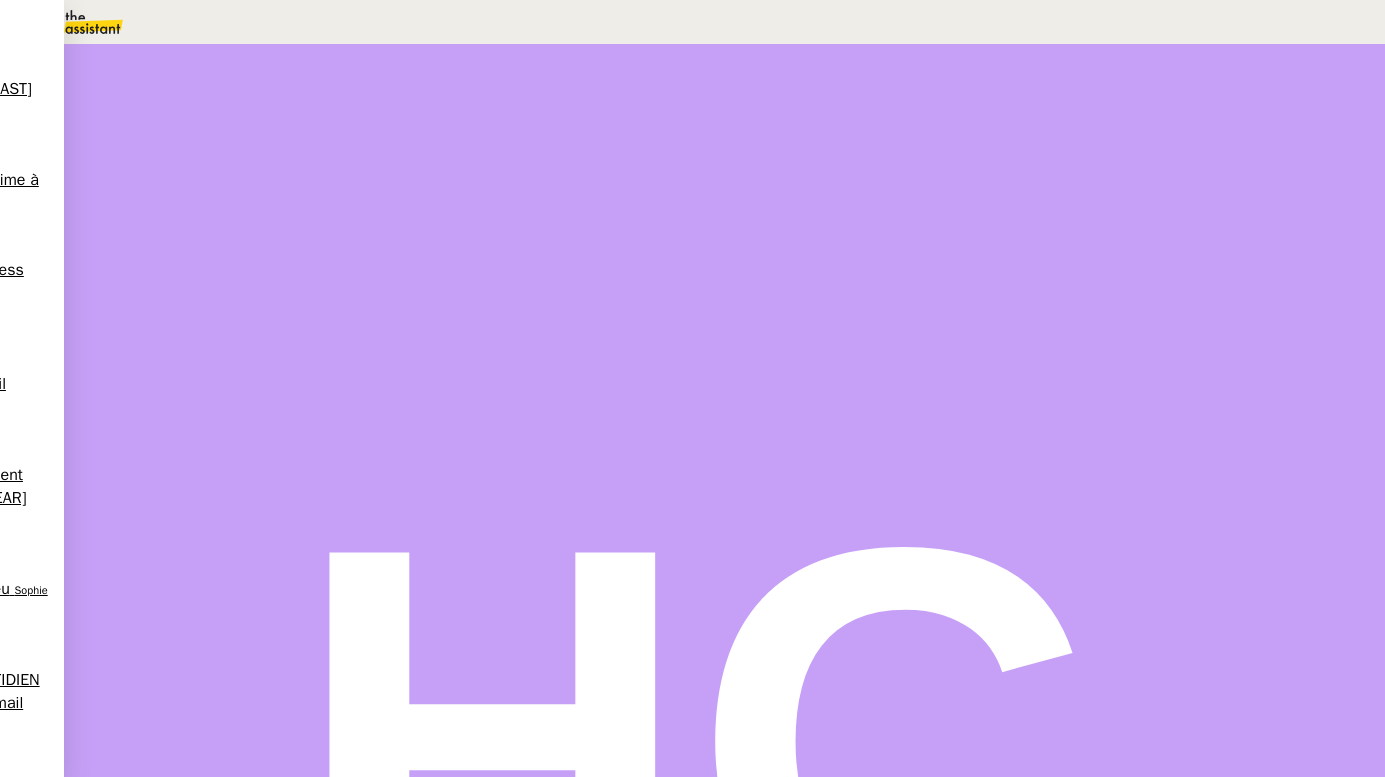 click at bounding box center (12, 9) 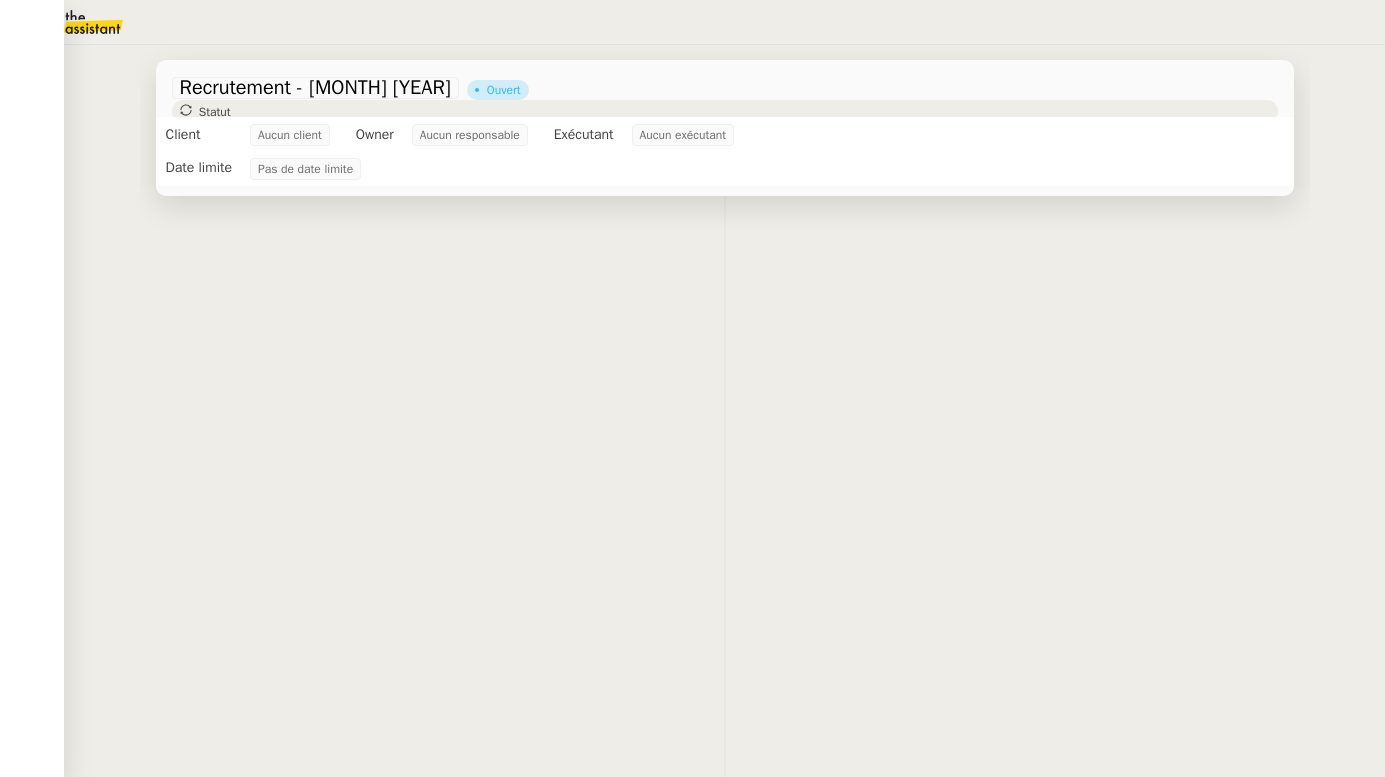scroll, scrollTop: 0, scrollLeft: 0, axis: both 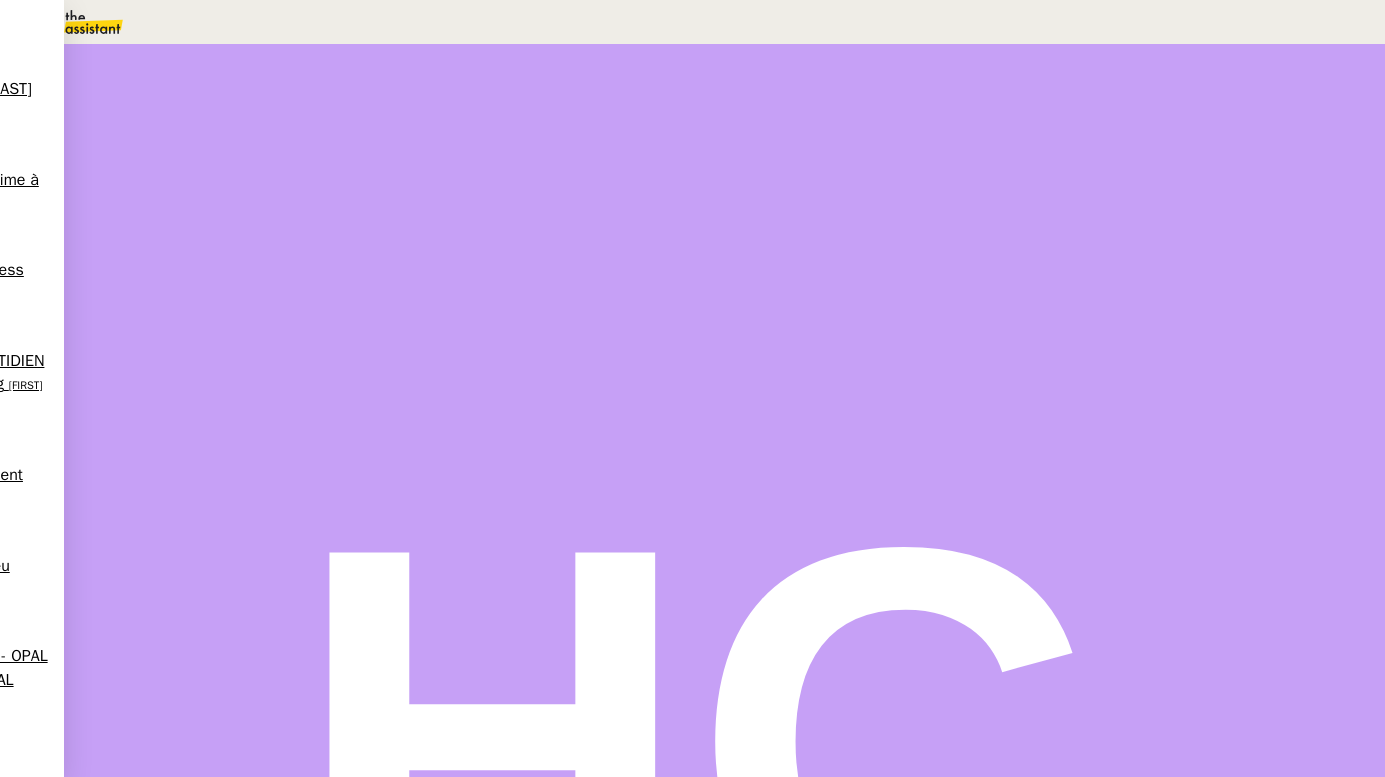 click on "Tâche" at bounding box center [738, 239] 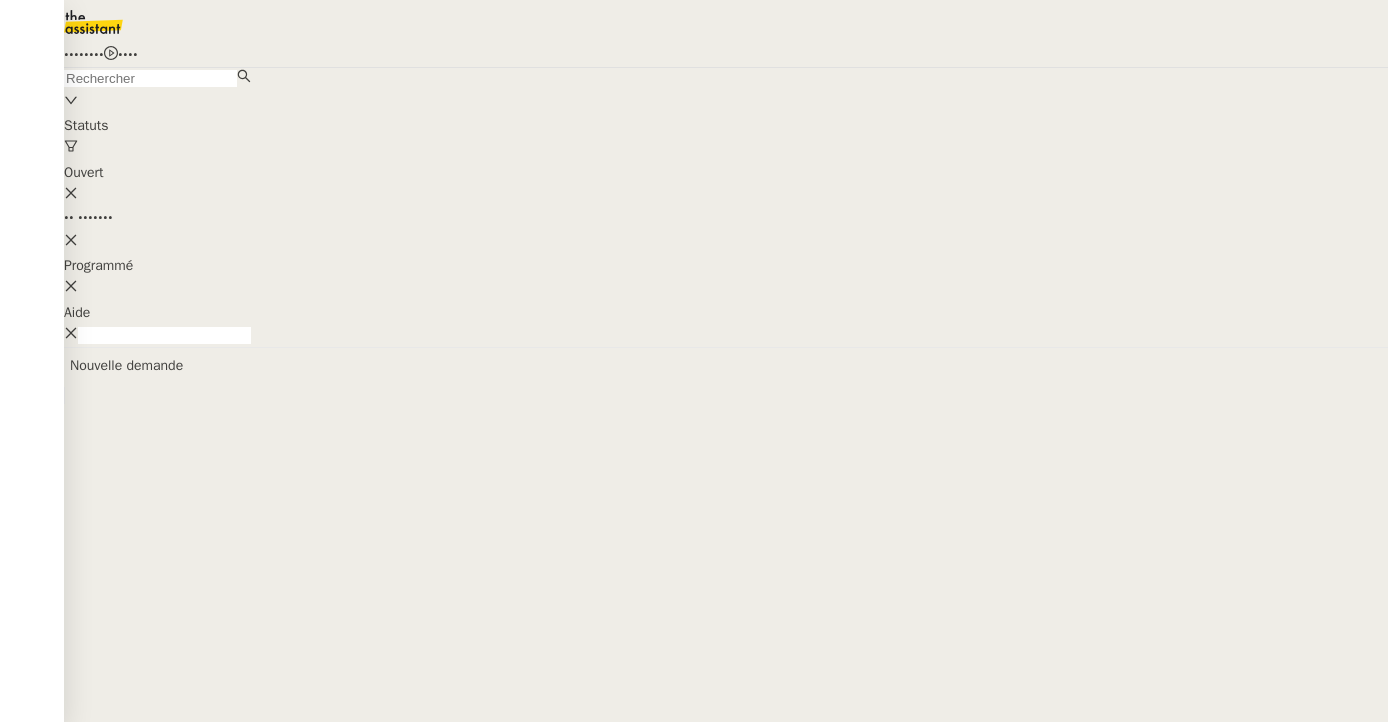 scroll, scrollTop: 0, scrollLeft: 0, axis: both 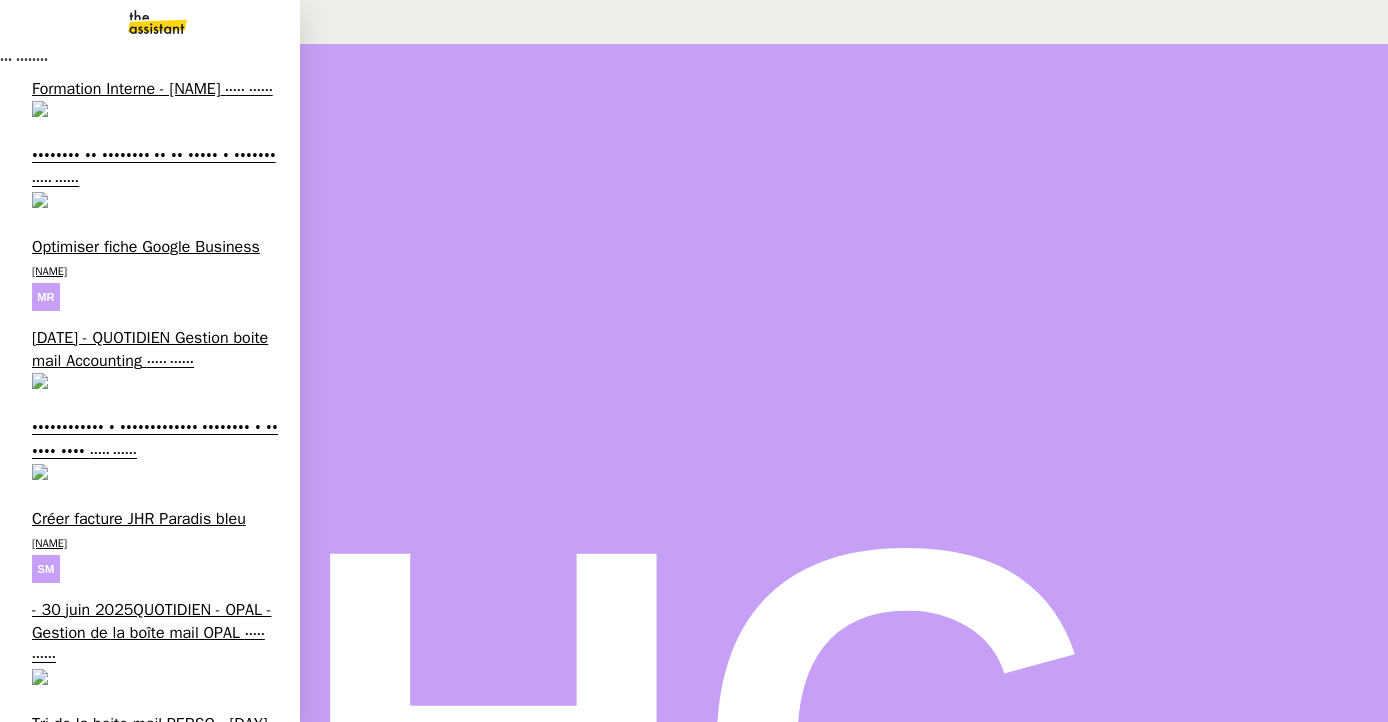 click on "[NAME]" at bounding box center [188, 906] 